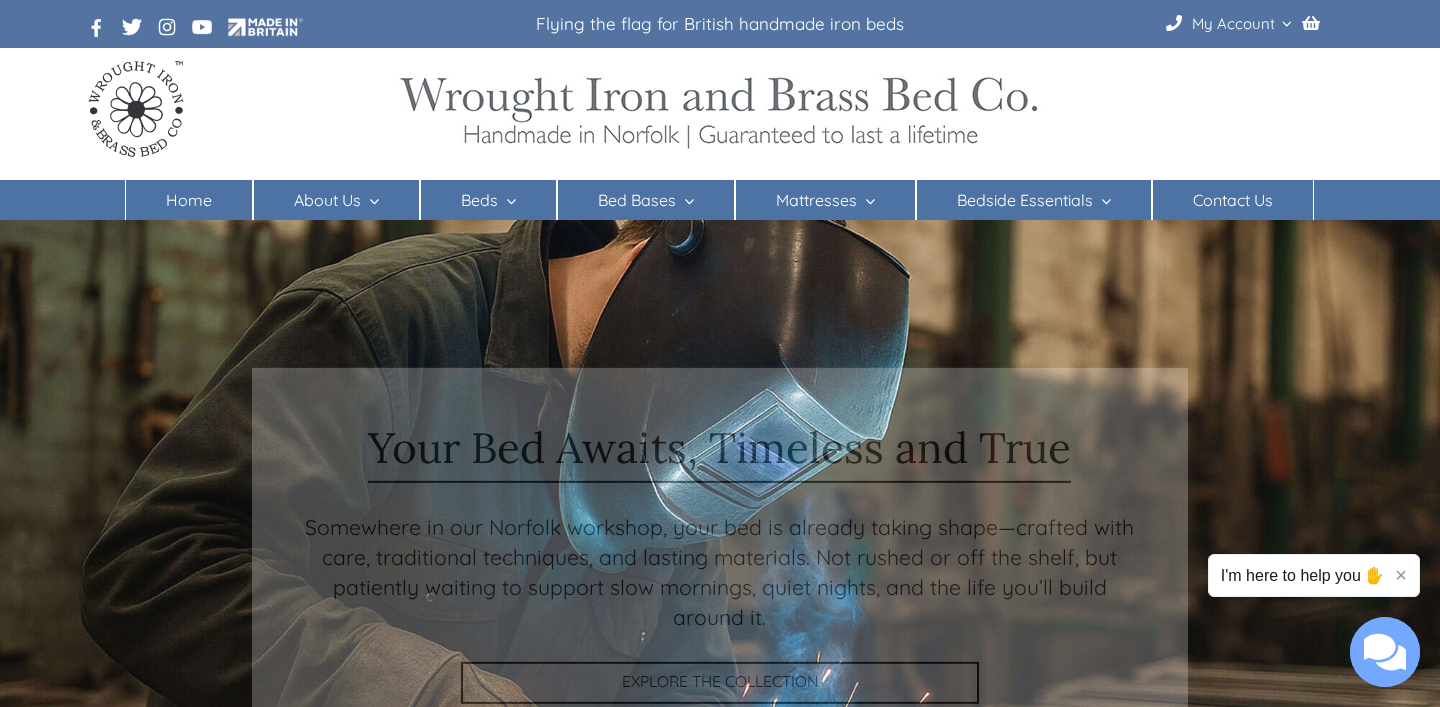 scroll, scrollTop: 0, scrollLeft: 0, axis: both 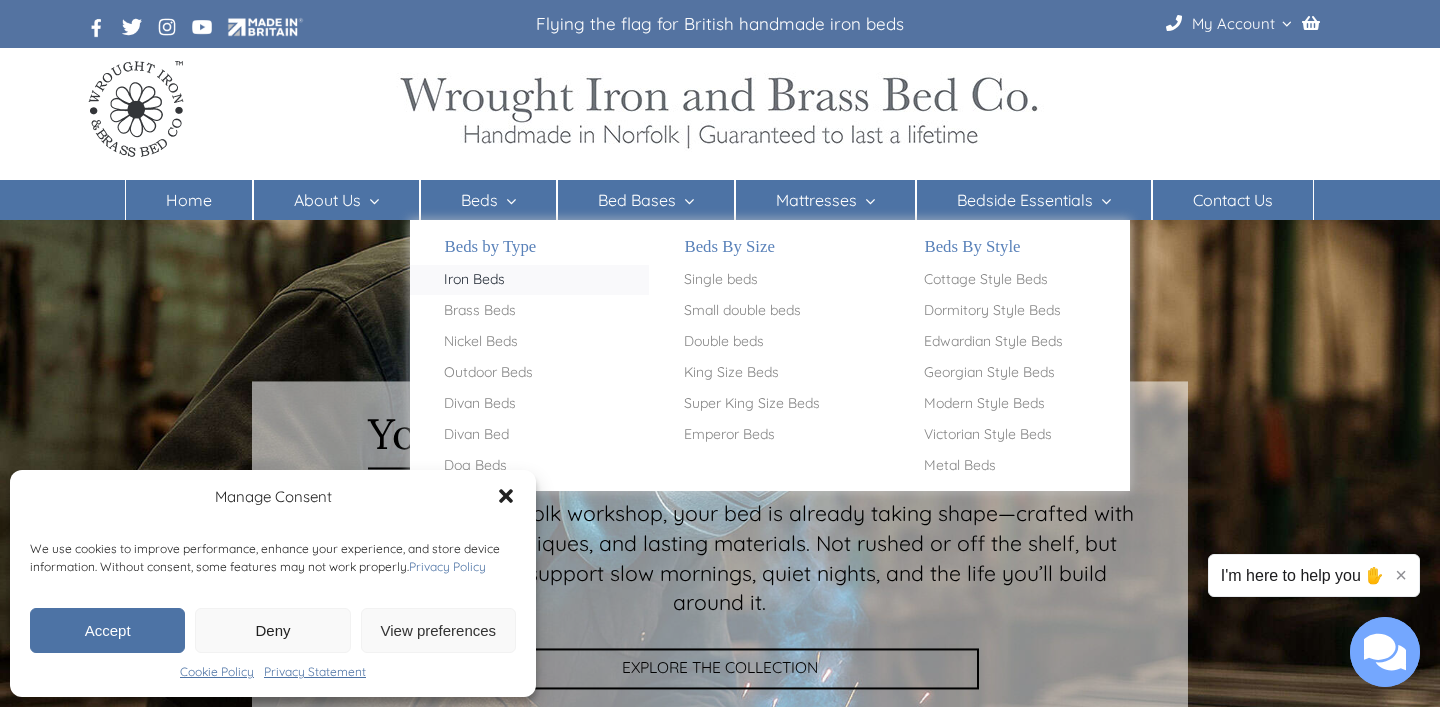 click on "Iron Beds" at bounding box center (474, 280) 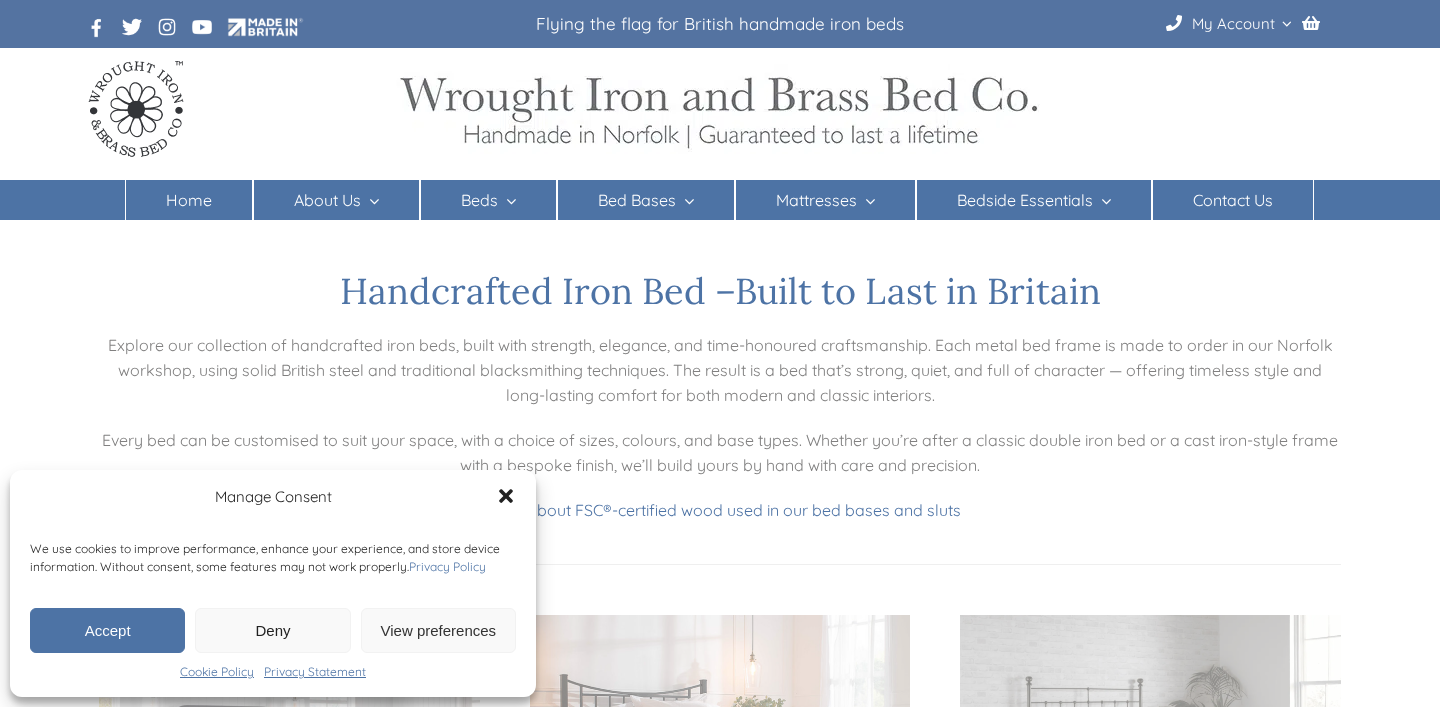 scroll, scrollTop: 0, scrollLeft: 0, axis: both 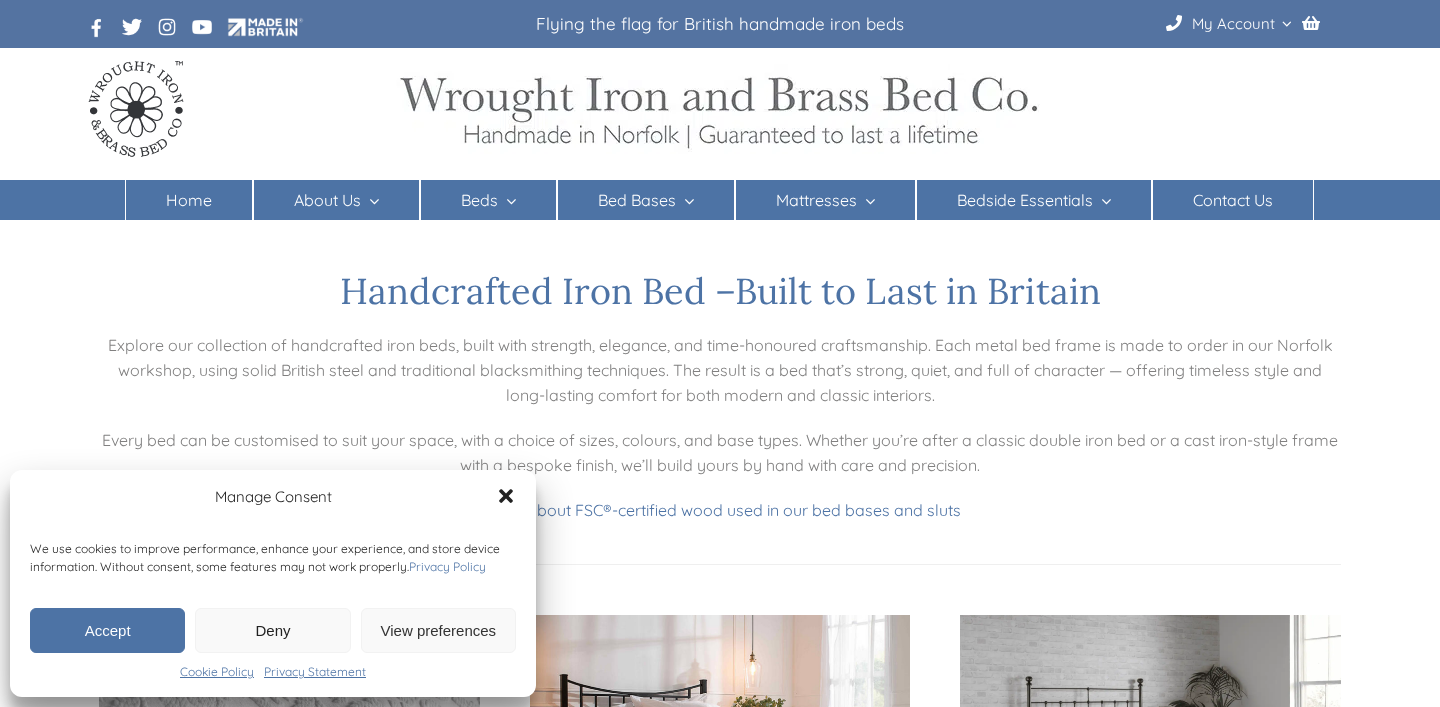 click on "Deny" at bounding box center [272, 630] 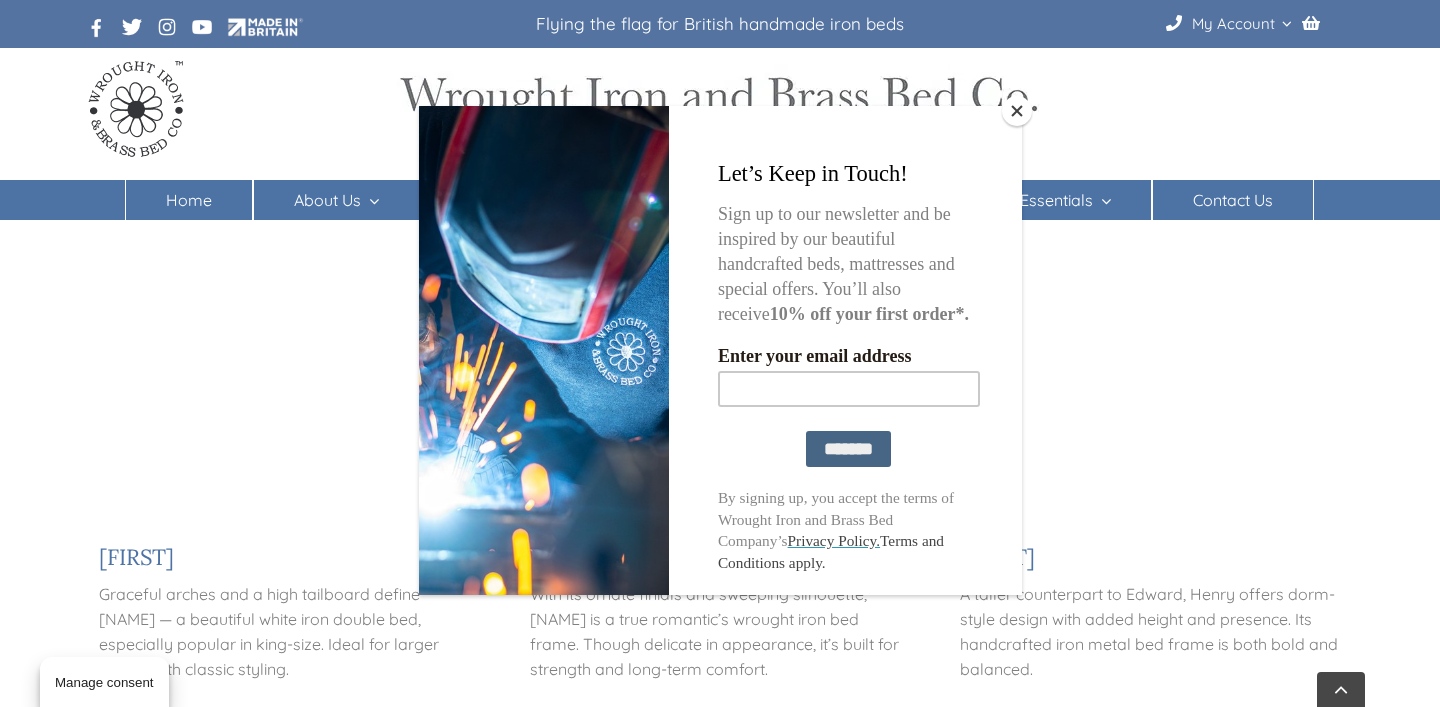 scroll, scrollTop: 1478, scrollLeft: 0, axis: vertical 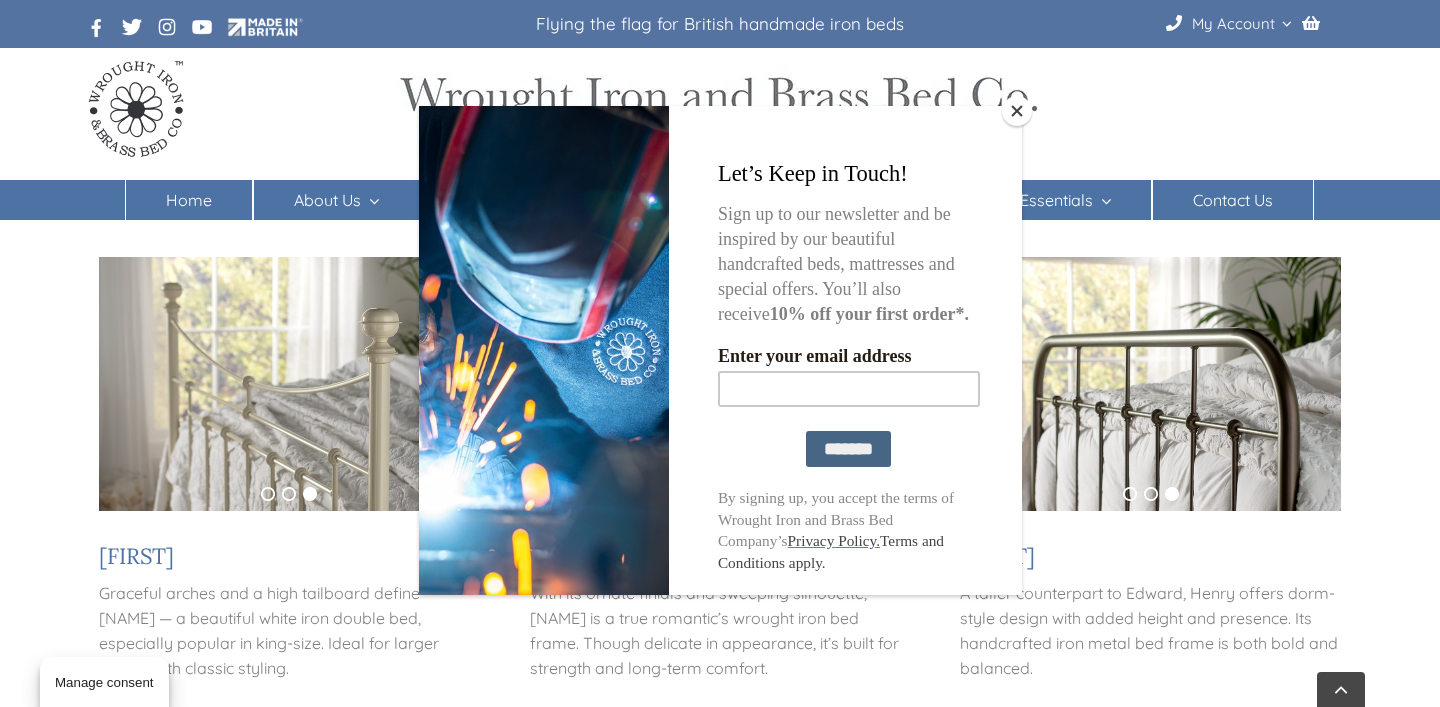 click at bounding box center (1017, 111) 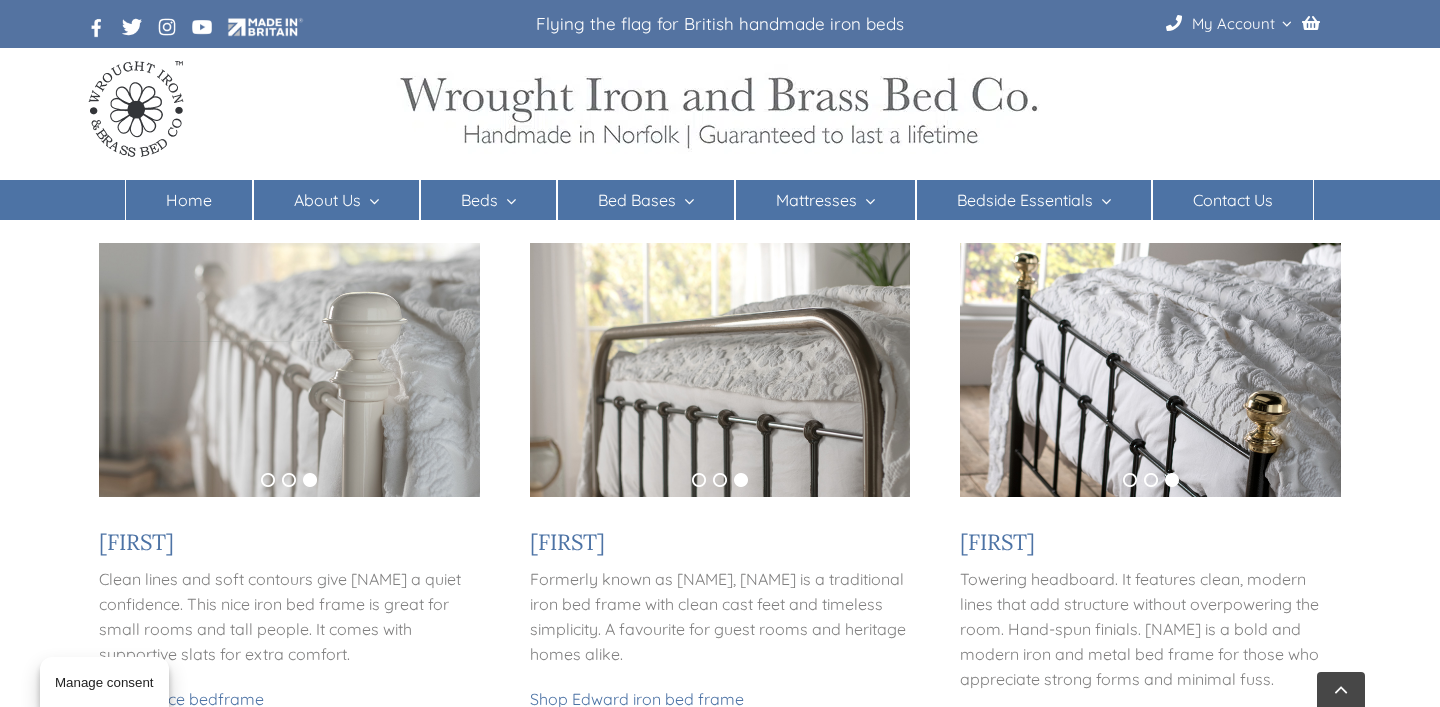 scroll, scrollTop: 897, scrollLeft: 0, axis: vertical 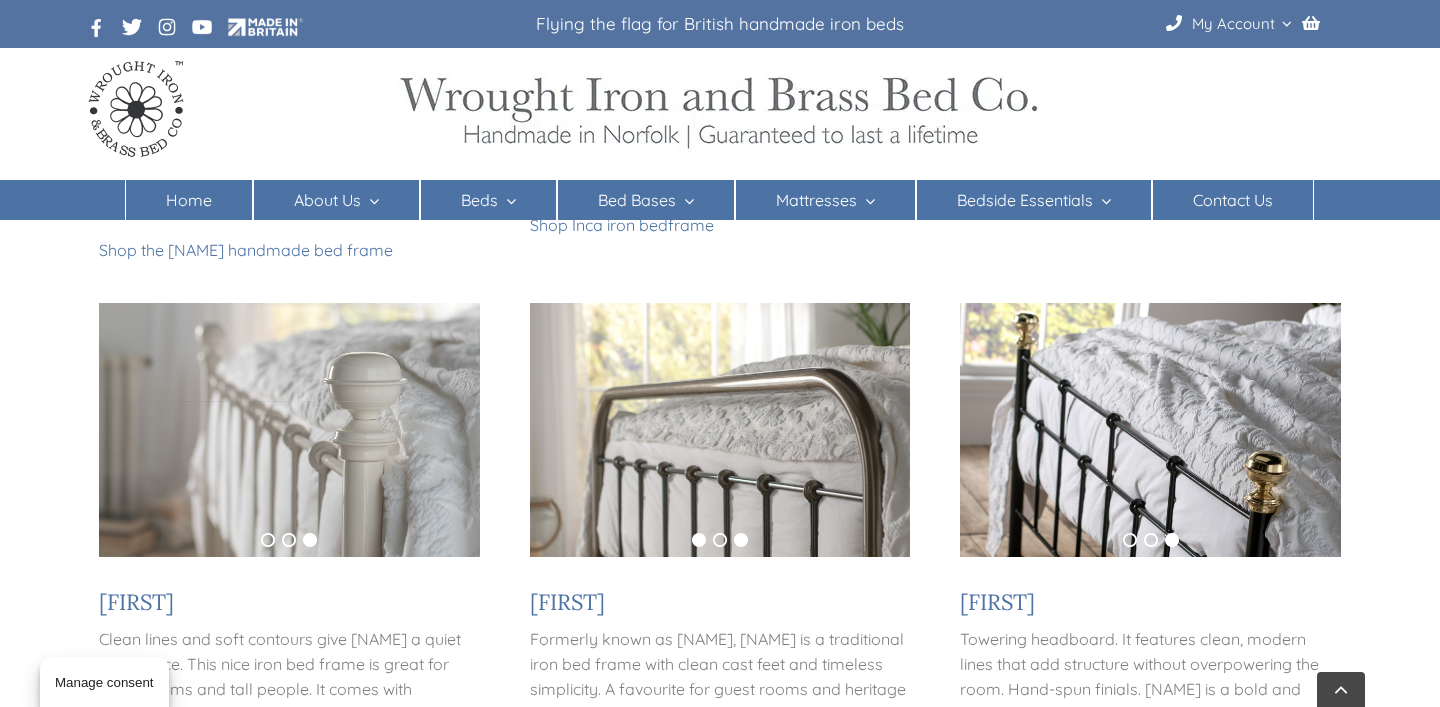click on "1" at bounding box center [699, 540] 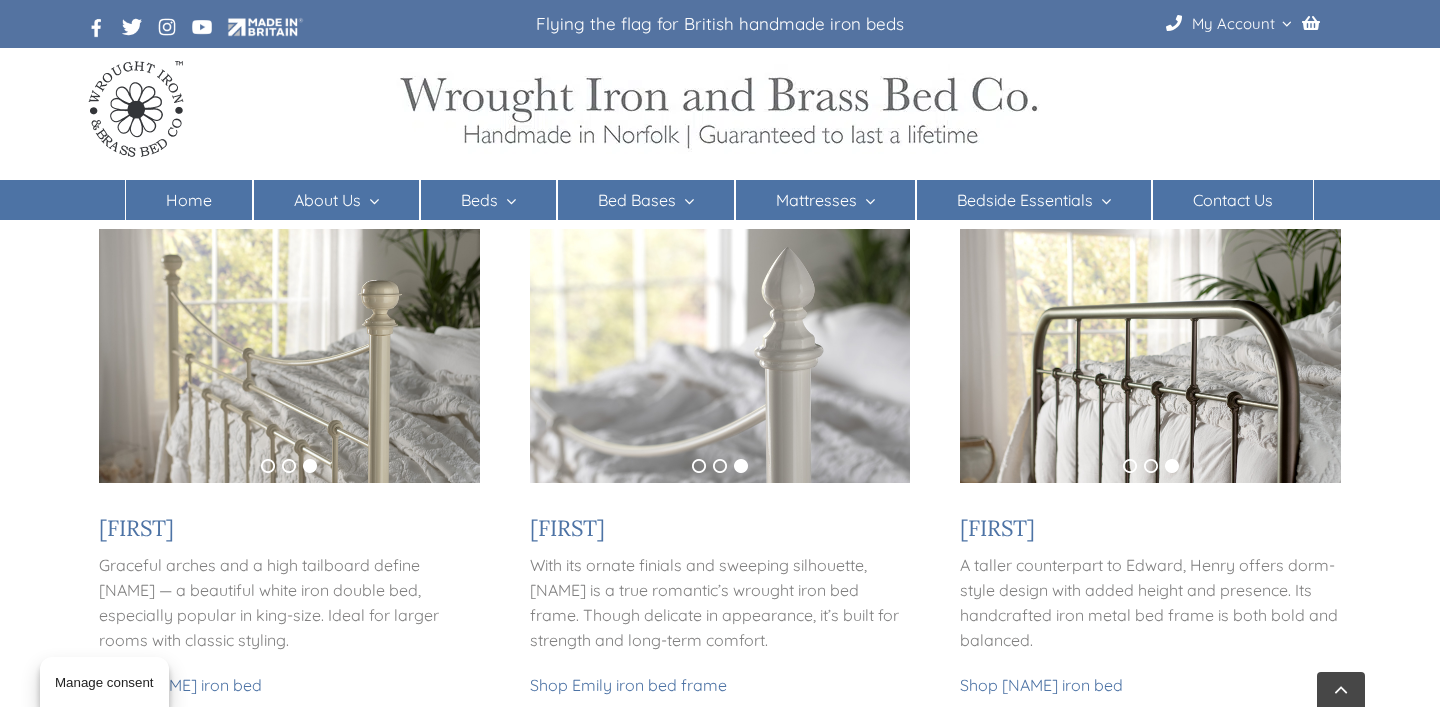 scroll, scrollTop: 1521, scrollLeft: 0, axis: vertical 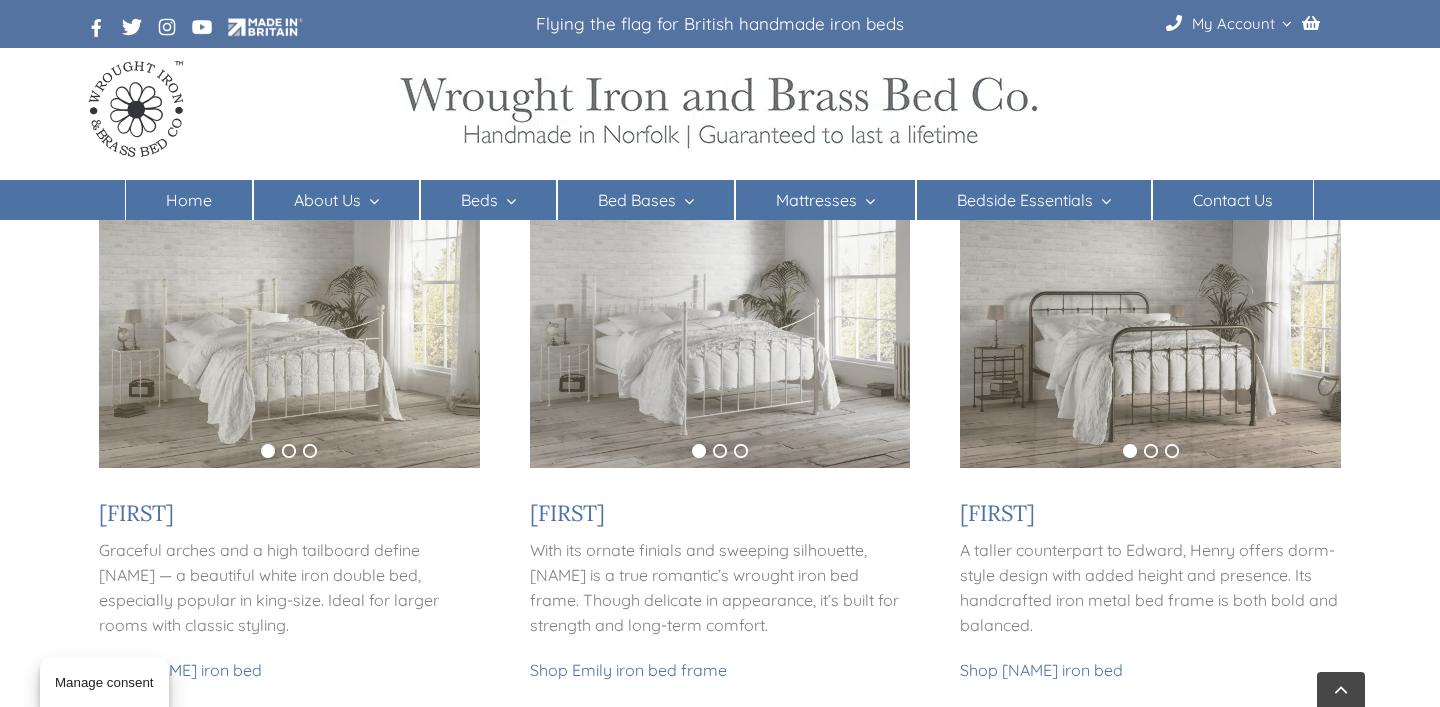 click on "1" at bounding box center (1130, 451) 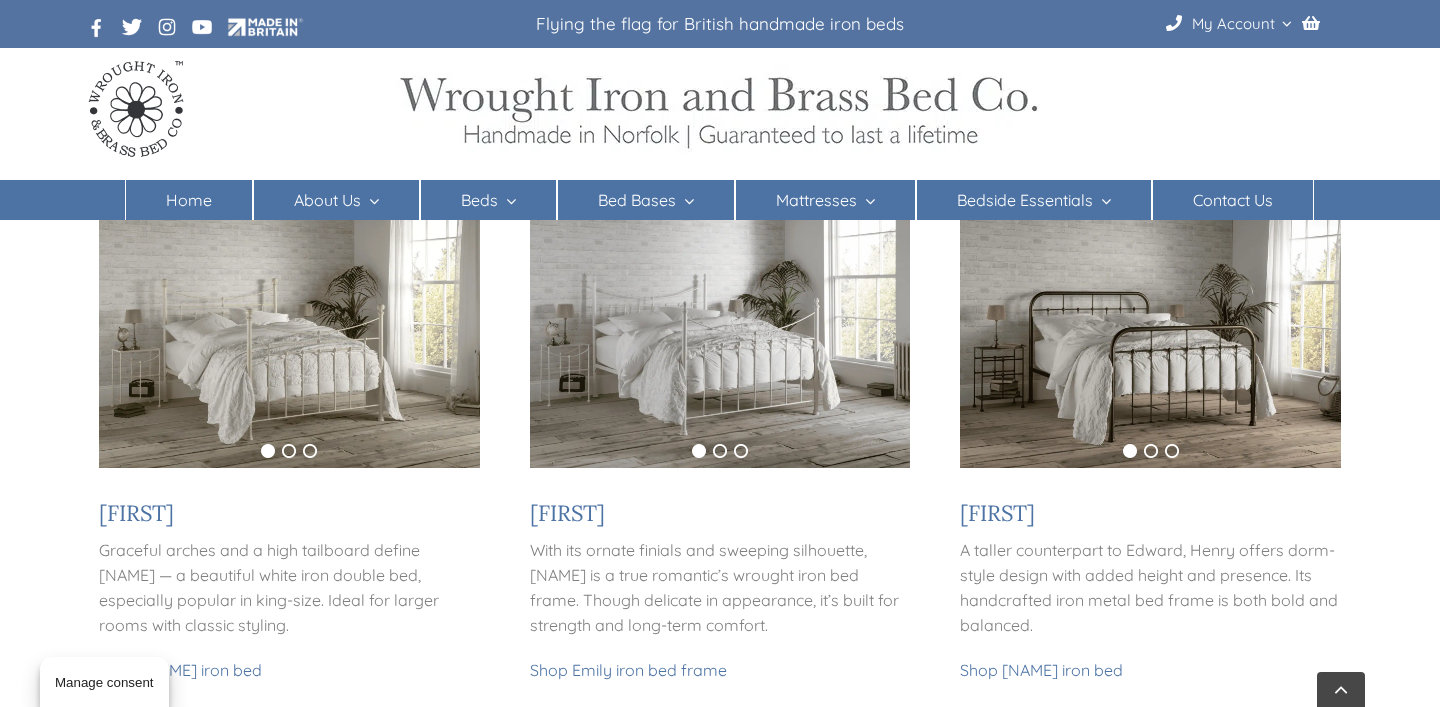 click at bounding box center (1150, 341) 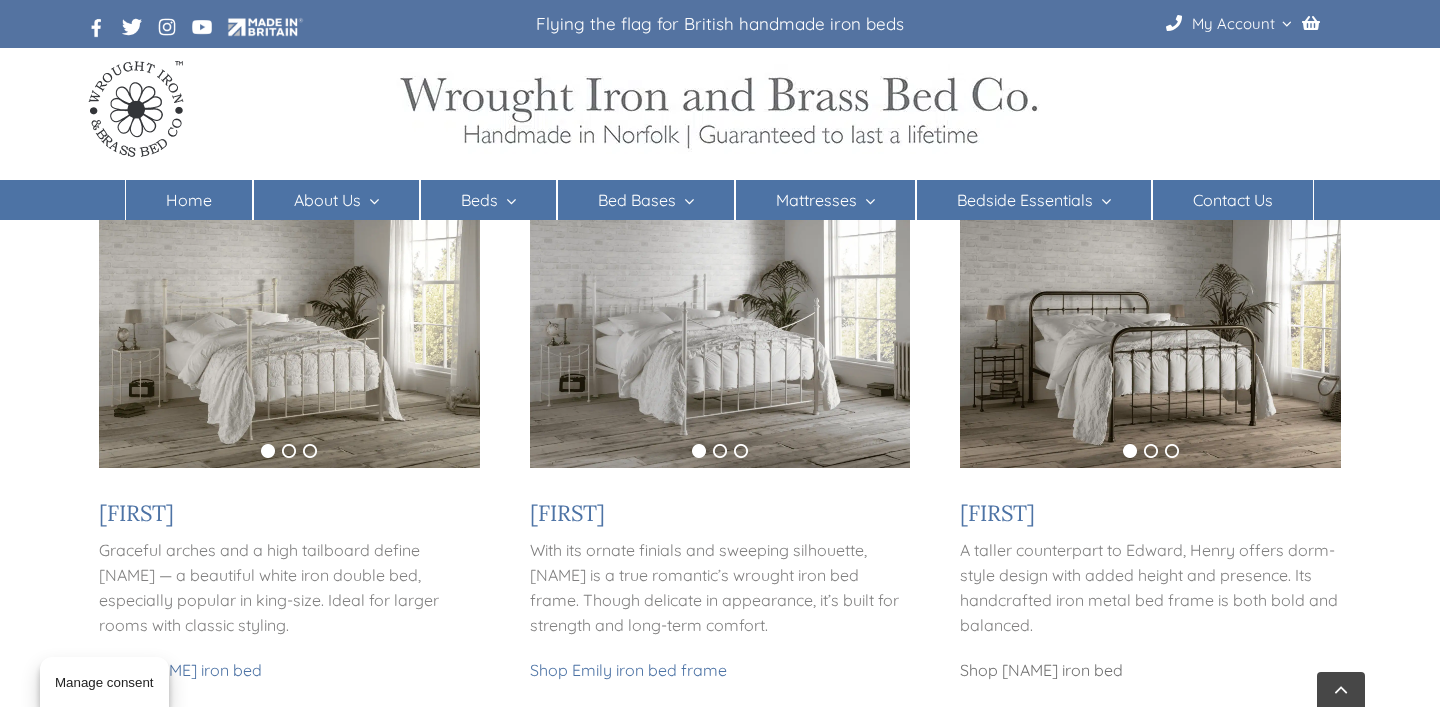 click on "Shop Henry iron bed" at bounding box center (1041, 670) 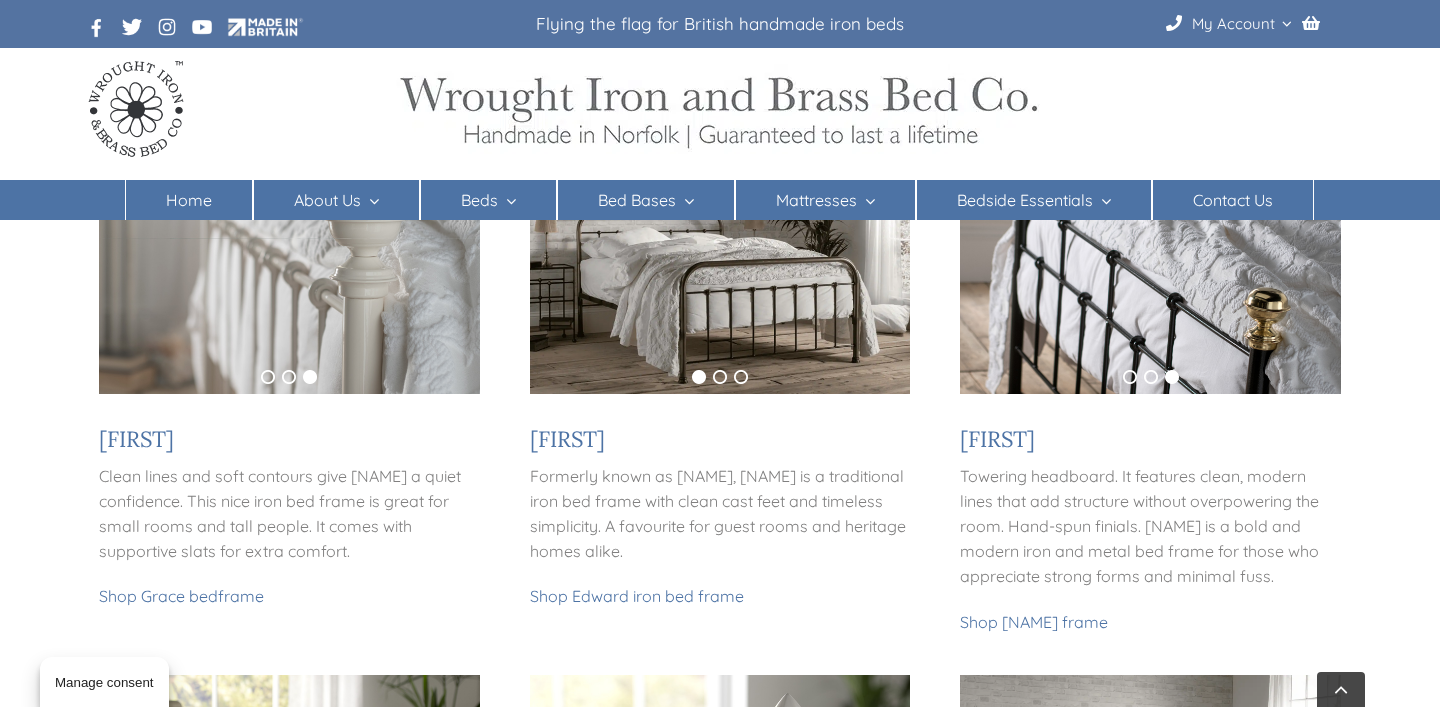 scroll, scrollTop: 1056, scrollLeft: 0, axis: vertical 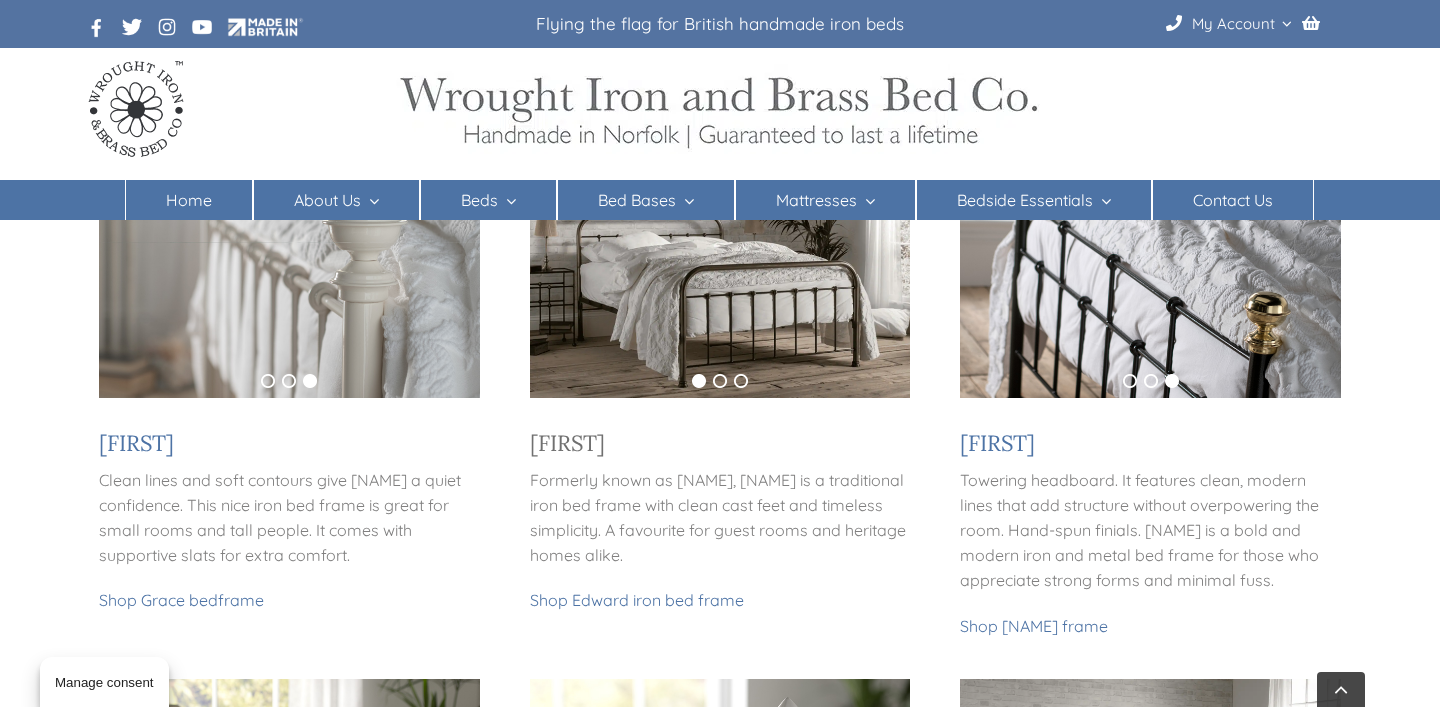 click on "Edward" at bounding box center [567, 443] 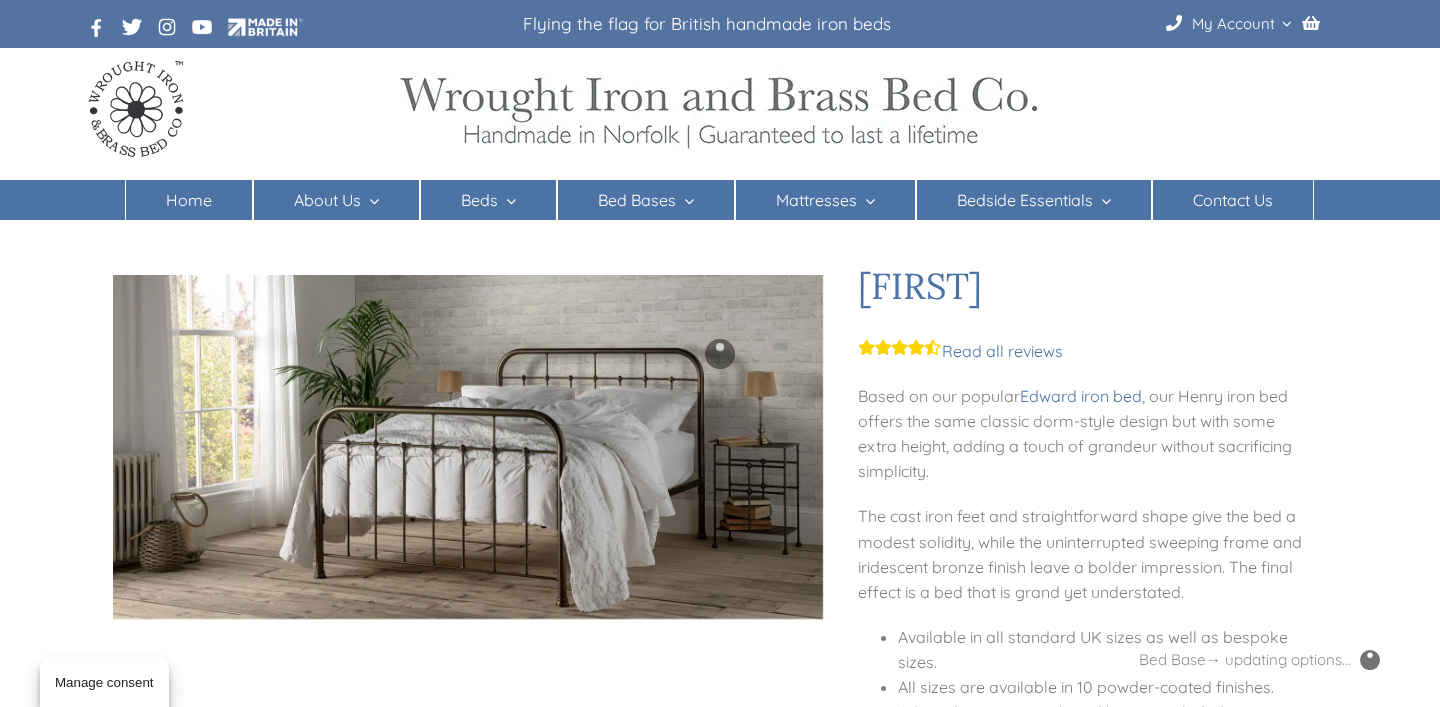 scroll, scrollTop: 0, scrollLeft: 0, axis: both 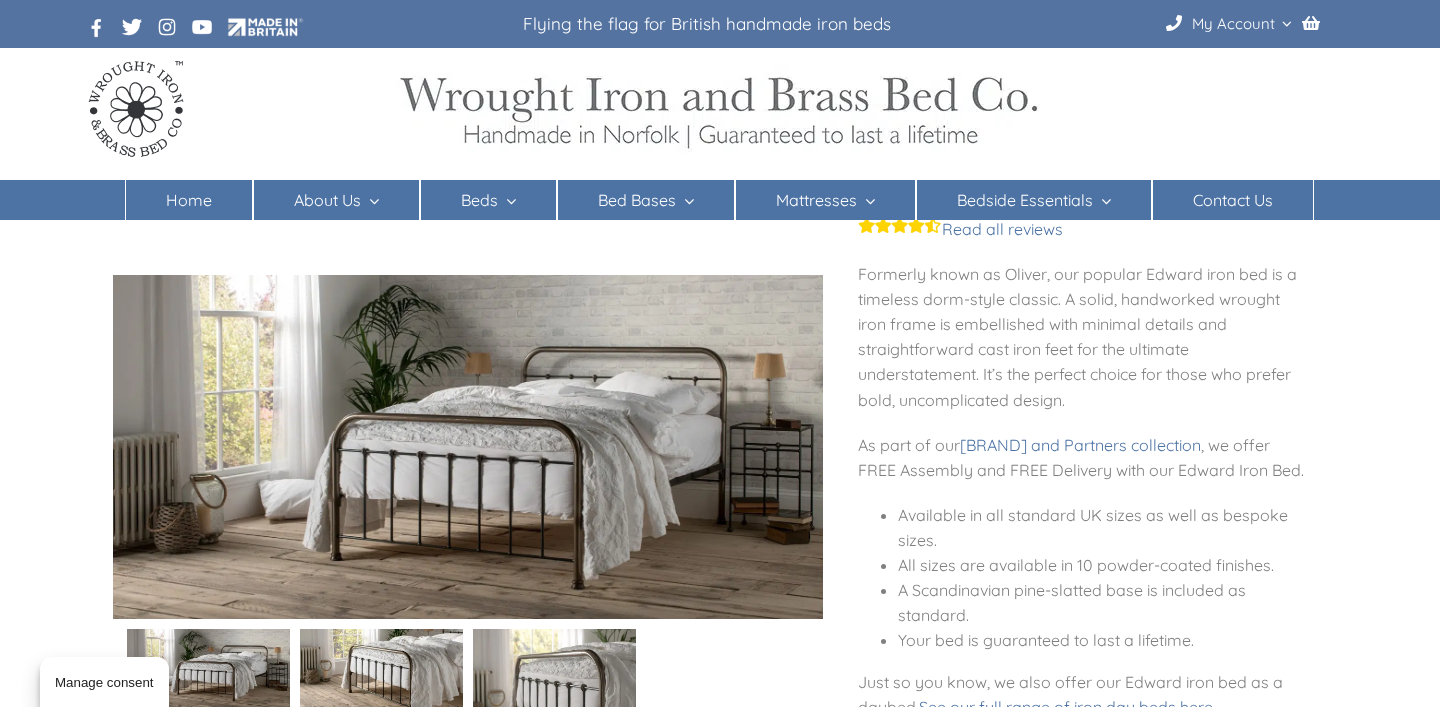 click at bounding box center (381, 668) 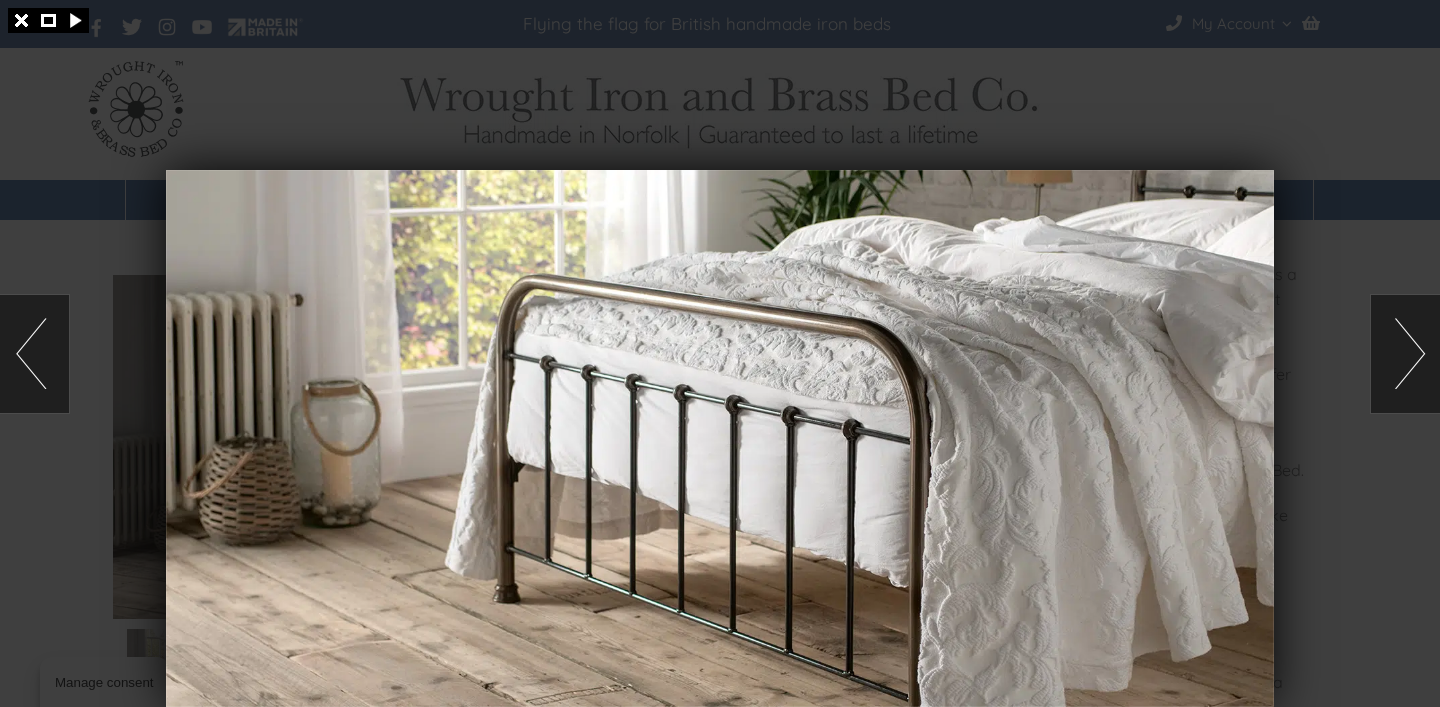 click at bounding box center [1405, 354] 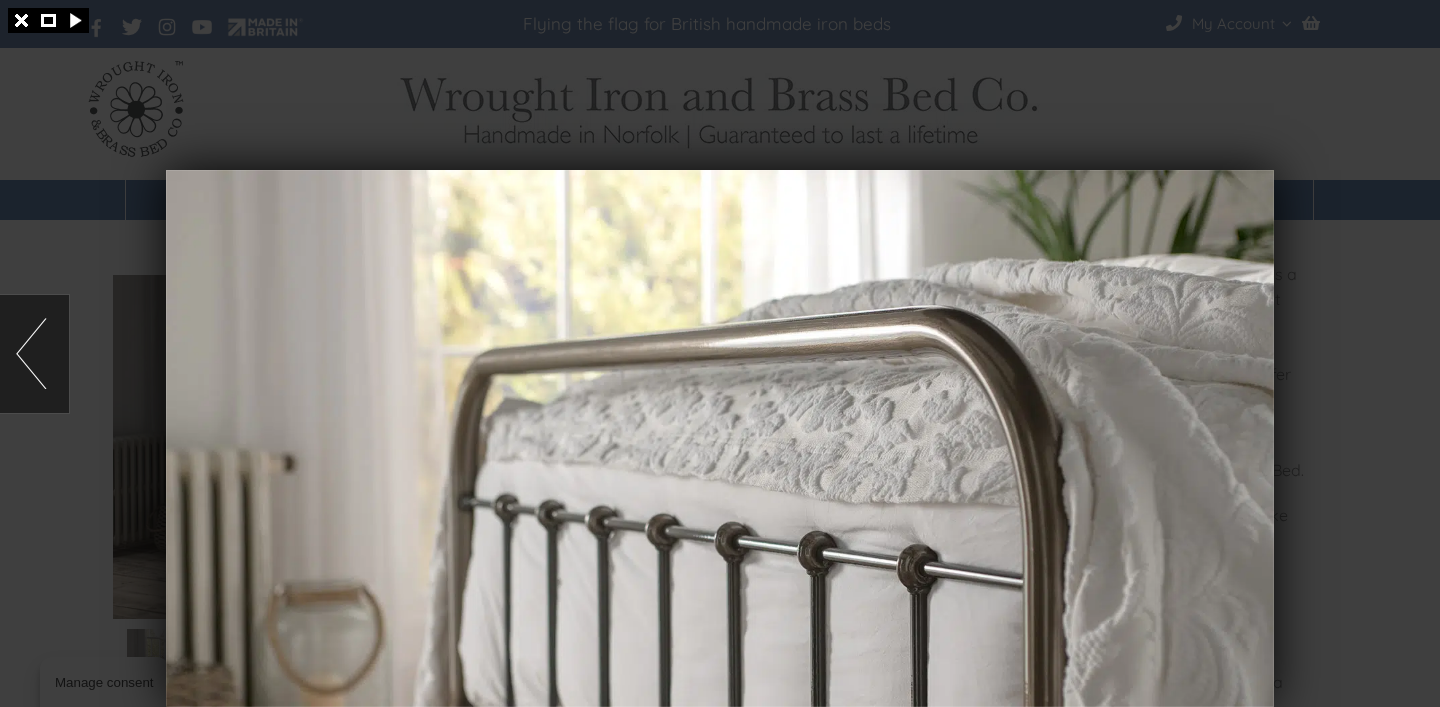click at bounding box center [720, 353] 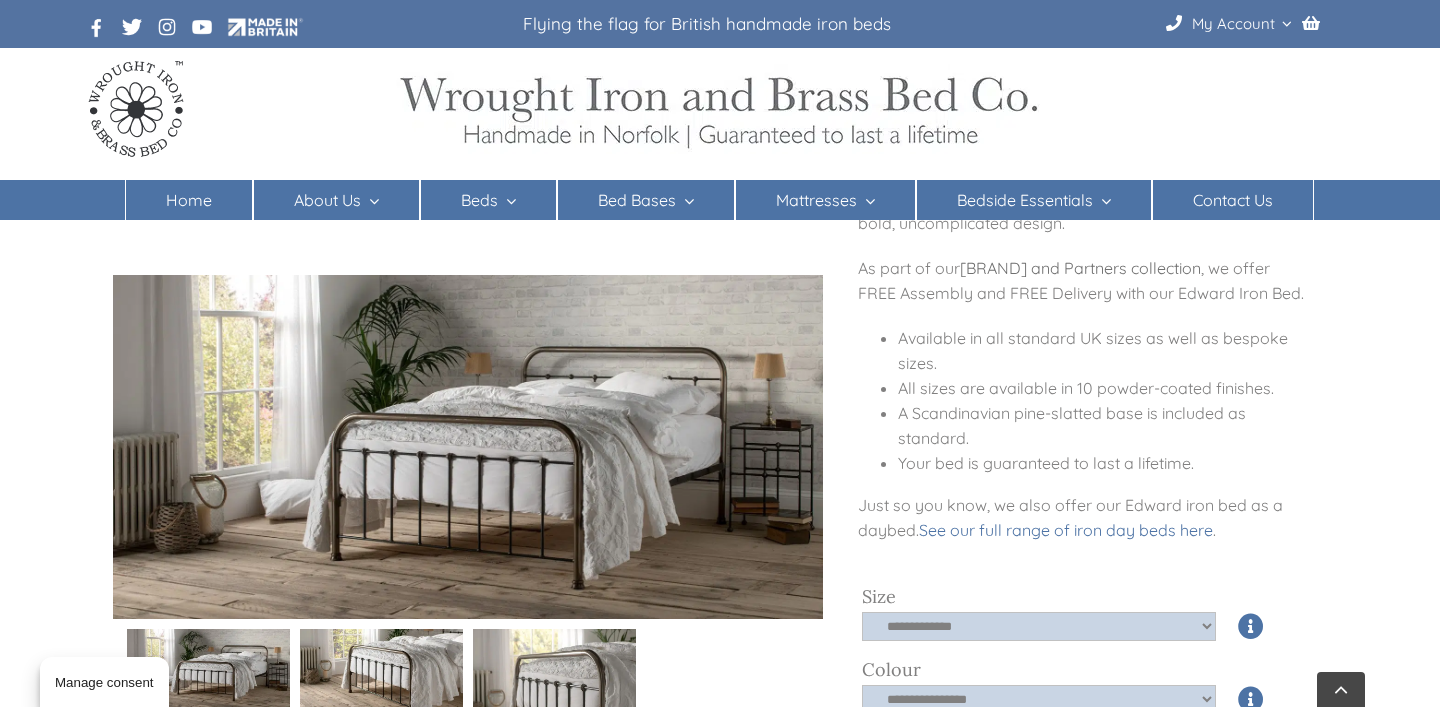 scroll, scrollTop: 297, scrollLeft: 0, axis: vertical 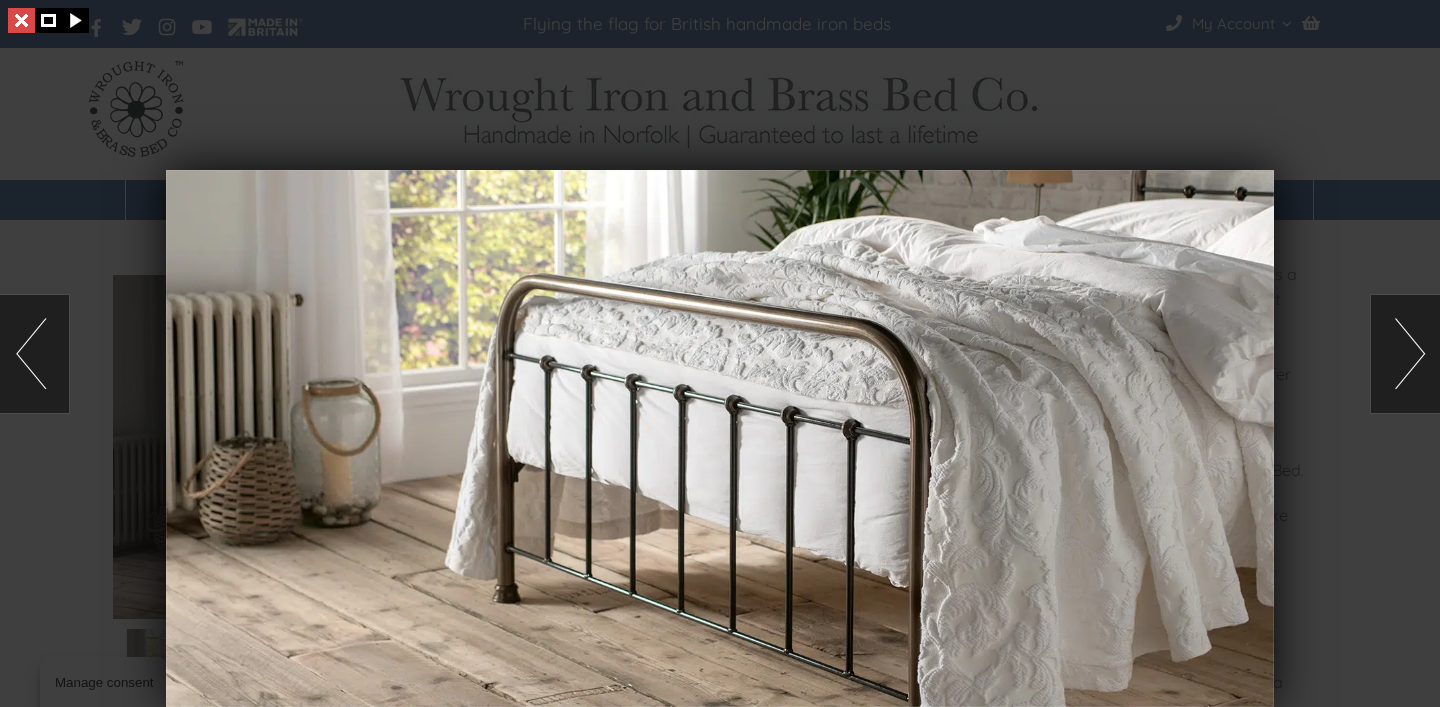 click at bounding box center [21, 20] 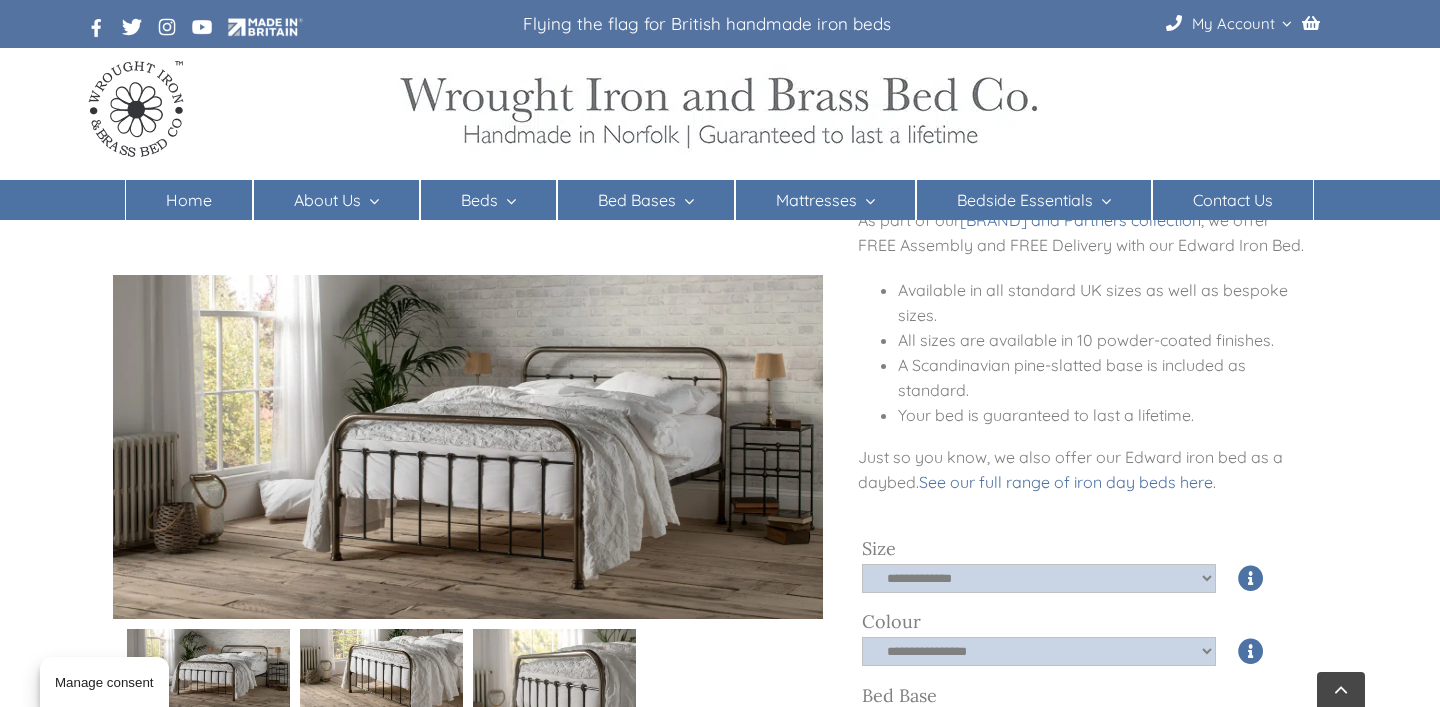 scroll, scrollTop: 360, scrollLeft: 0, axis: vertical 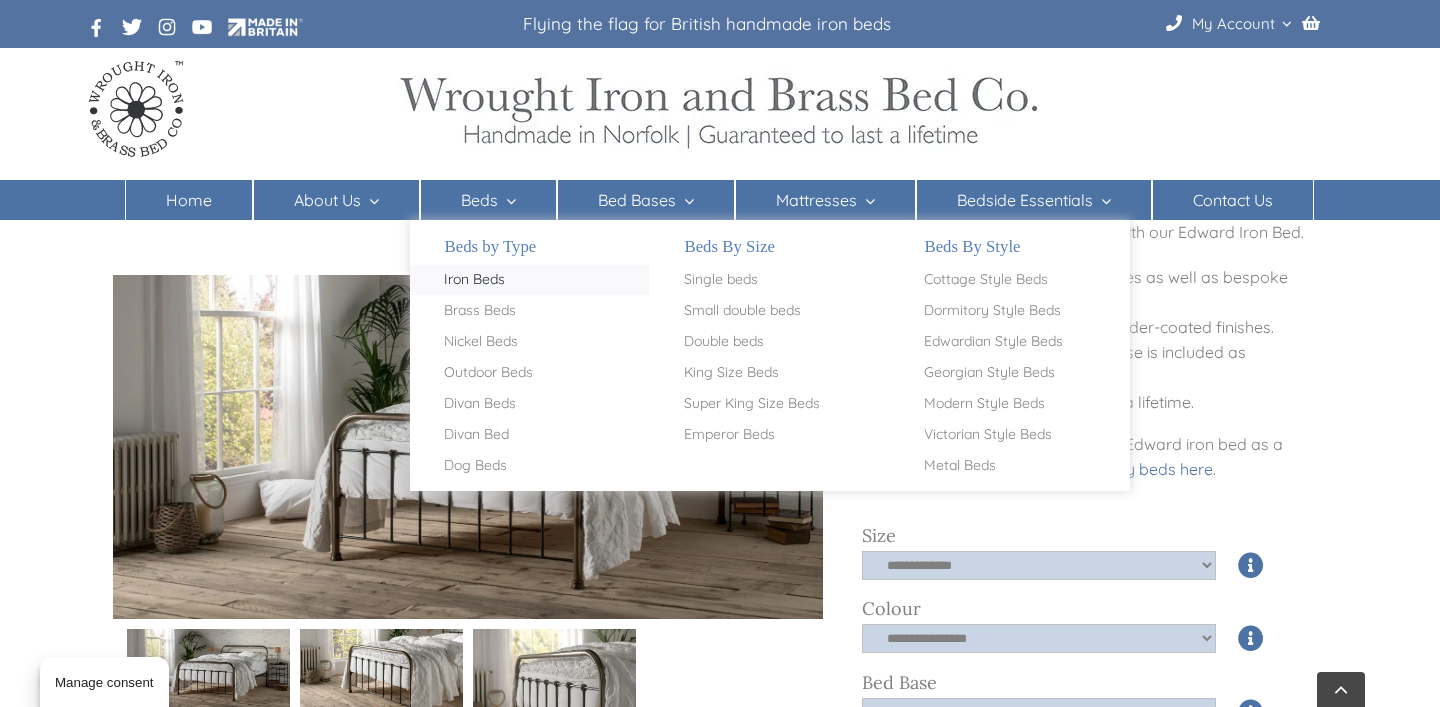 click on "Iron Beds" at bounding box center (474, 280) 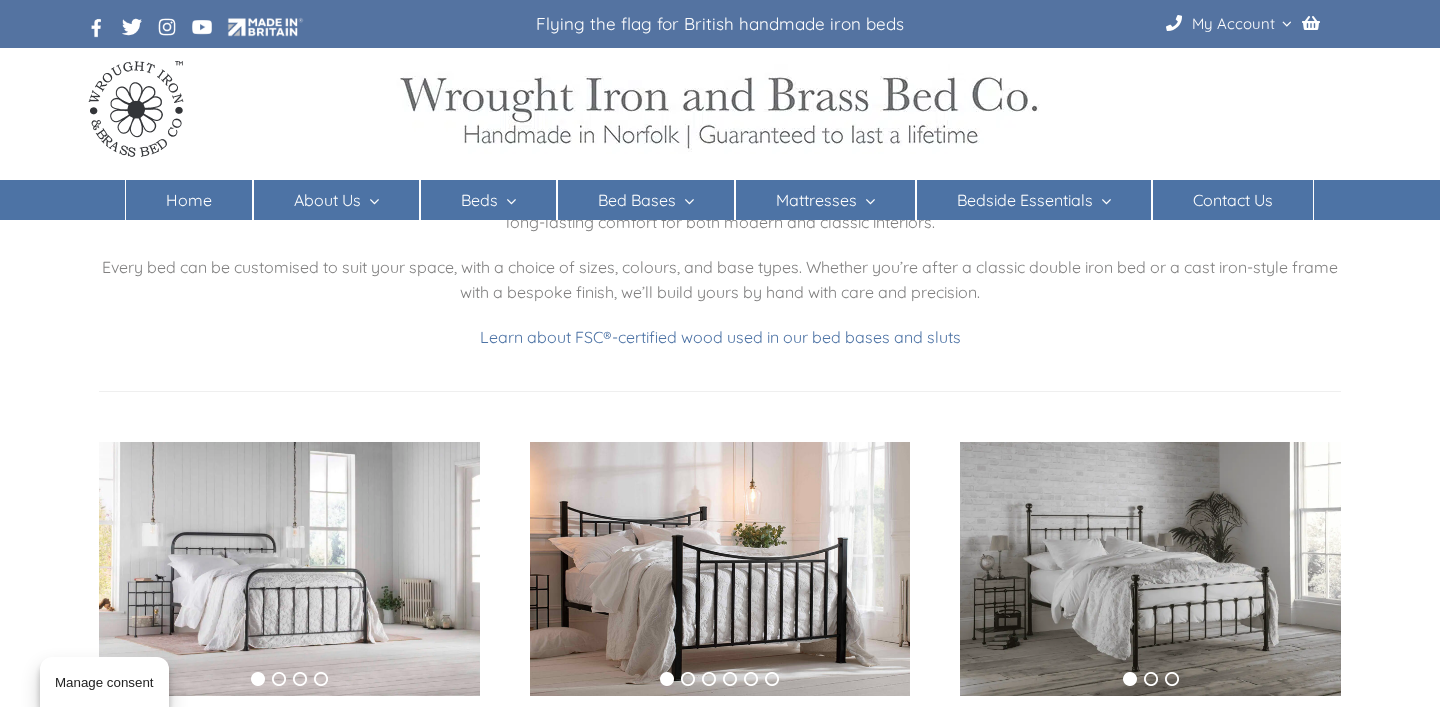scroll, scrollTop: 204, scrollLeft: 0, axis: vertical 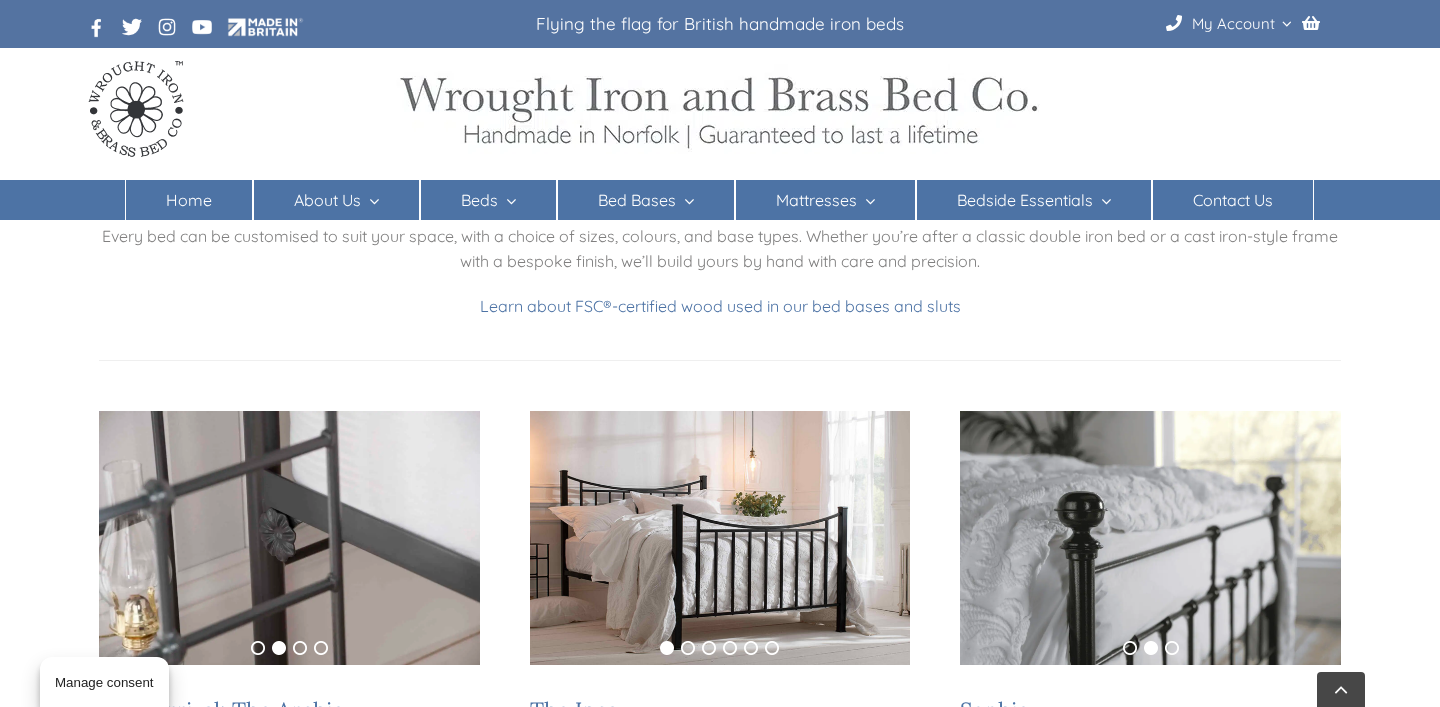 click at bounding box center [289, 538] 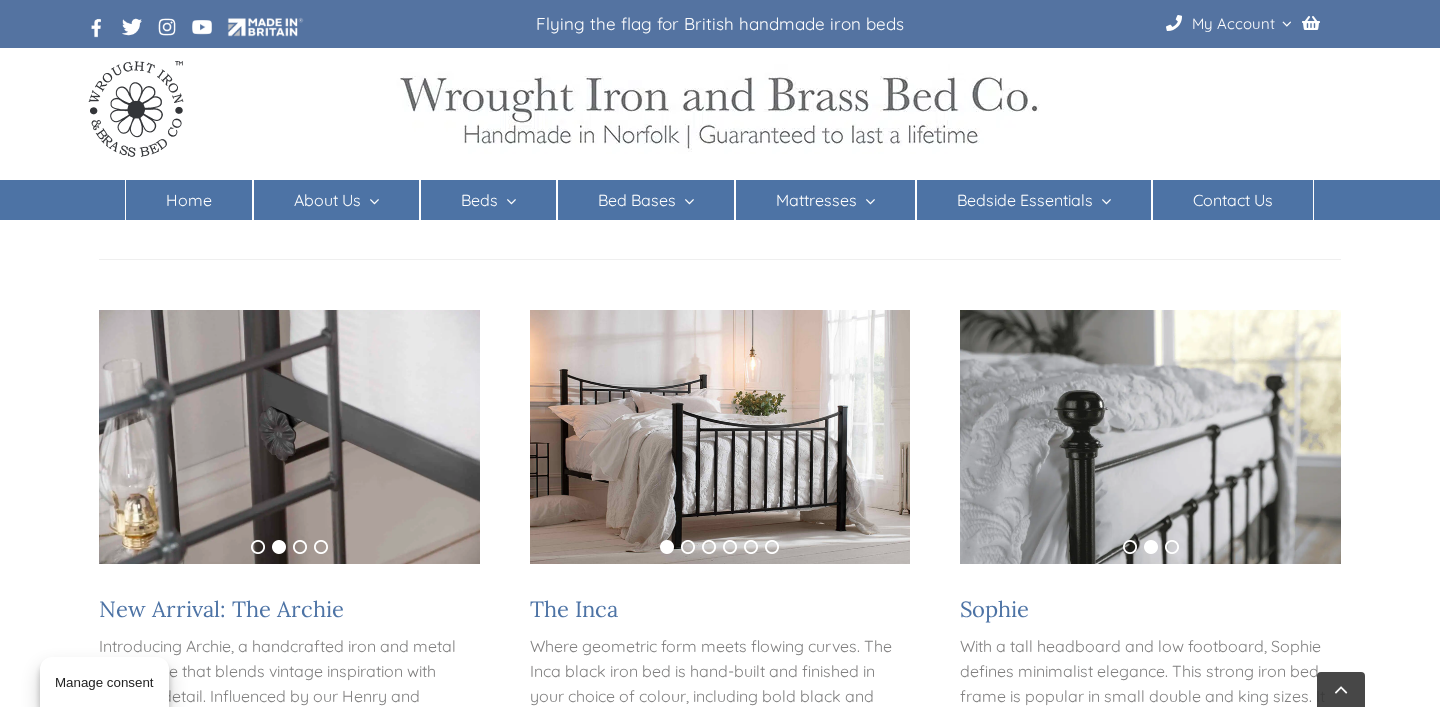 scroll, scrollTop: 327, scrollLeft: 0, axis: vertical 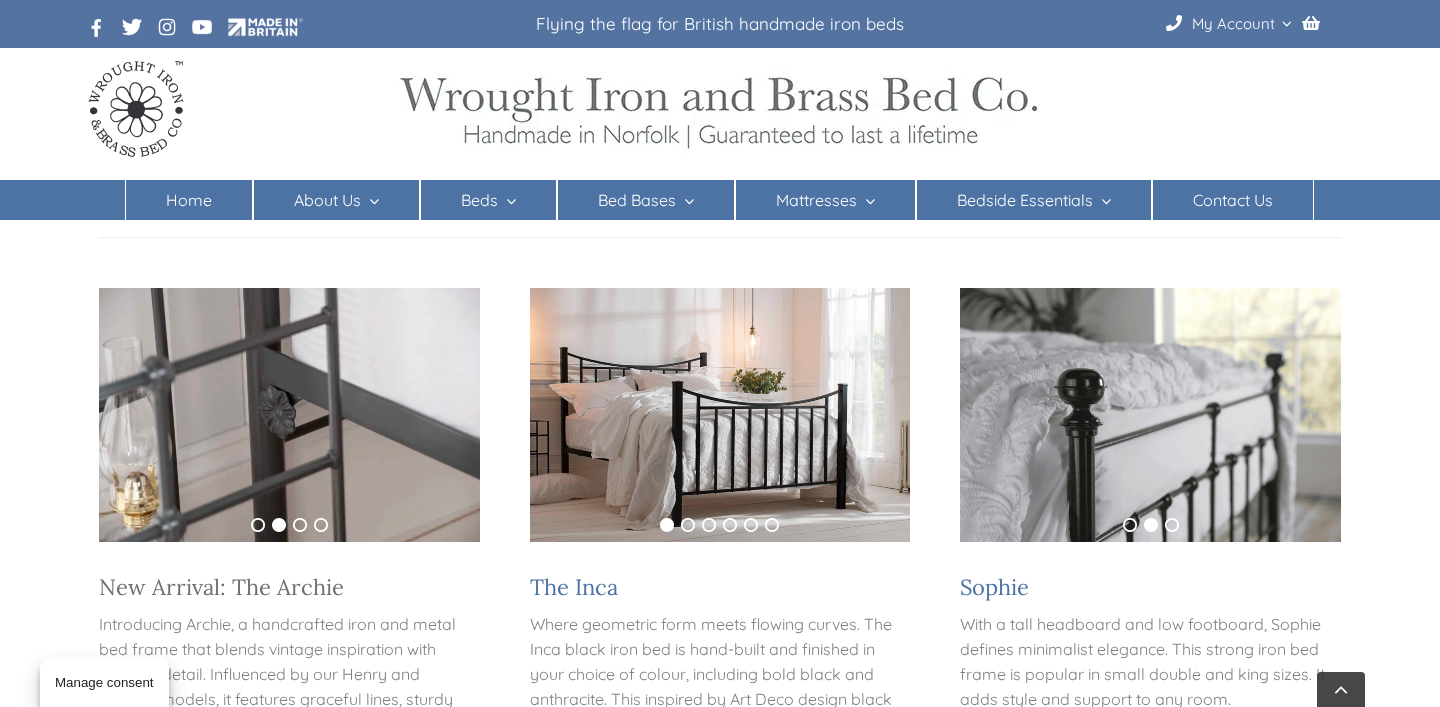 click on "New Arrival: The Archie" at bounding box center (221, 587) 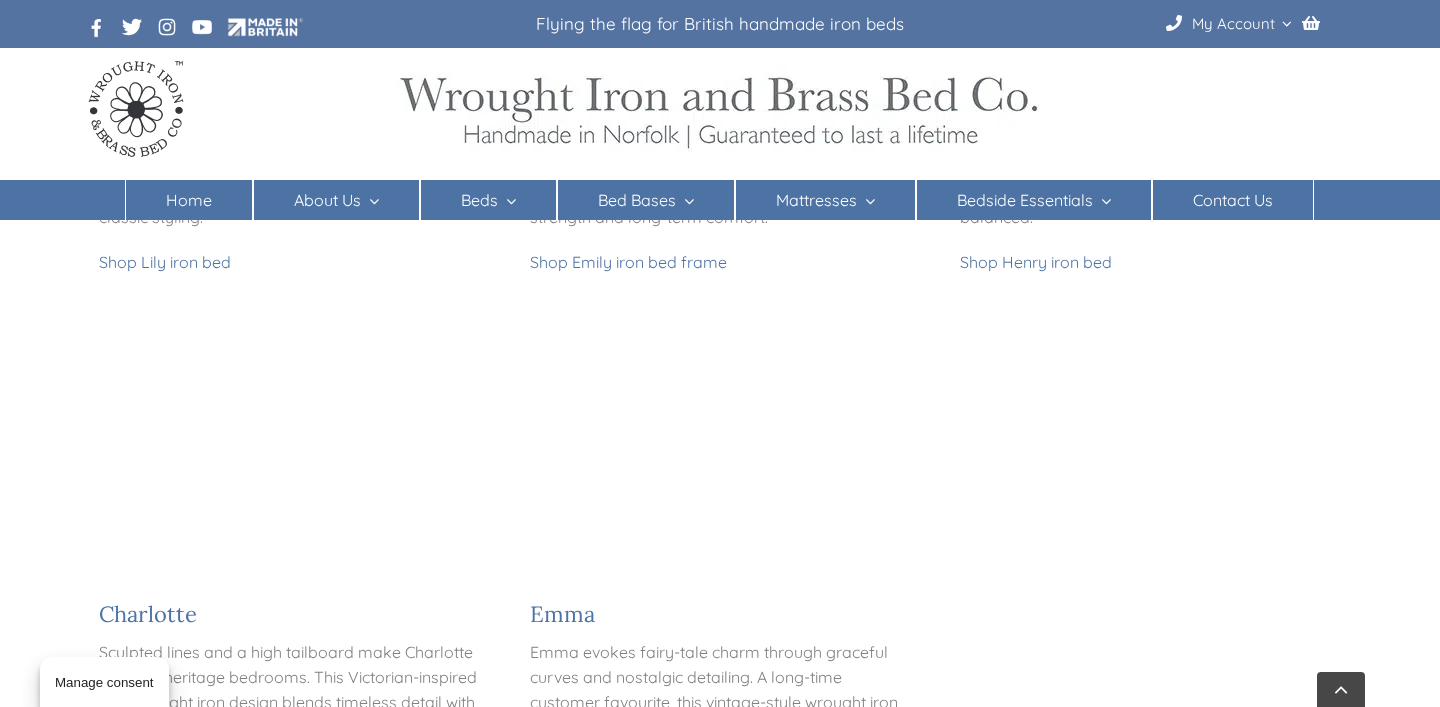 scroll, scrollTop: 1909, scrollLeft: 0, axis: vertical 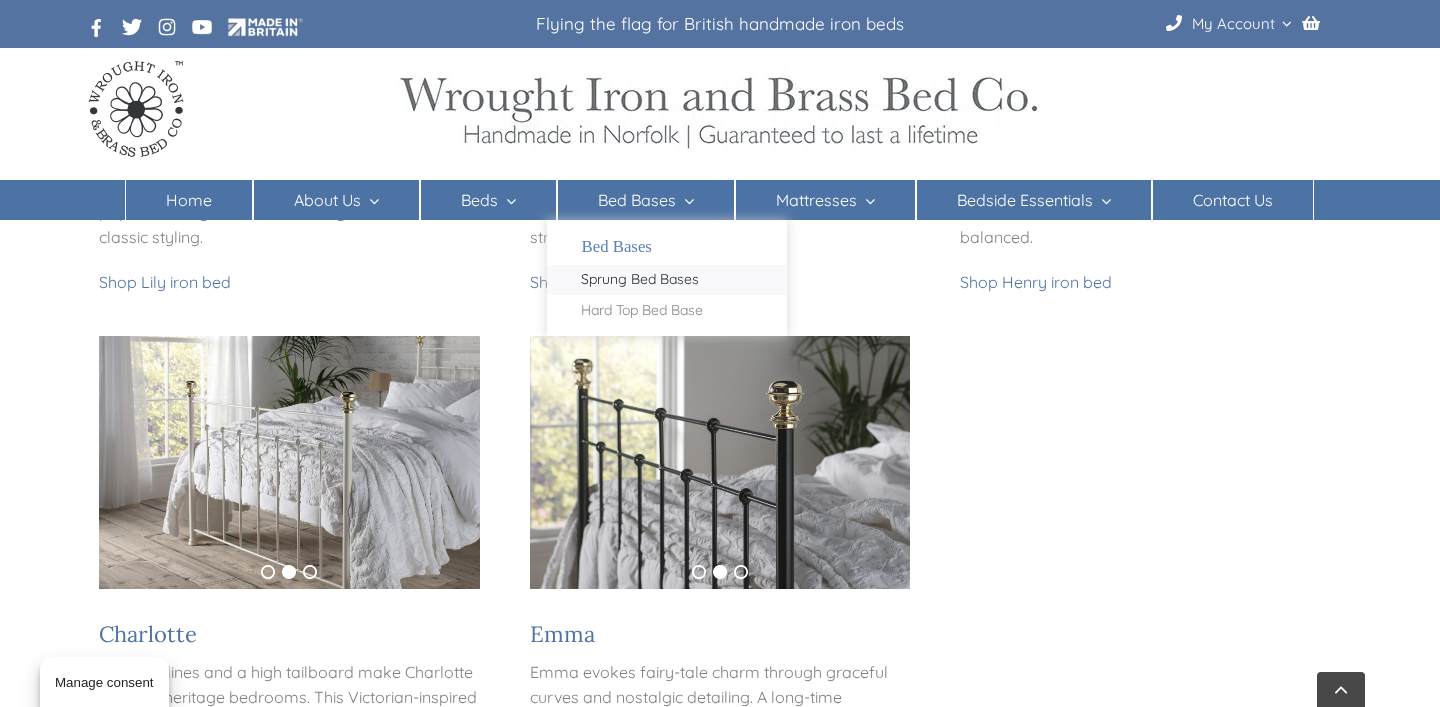 click on "Sprung Bed Bases" at bounding box center (640, 280) 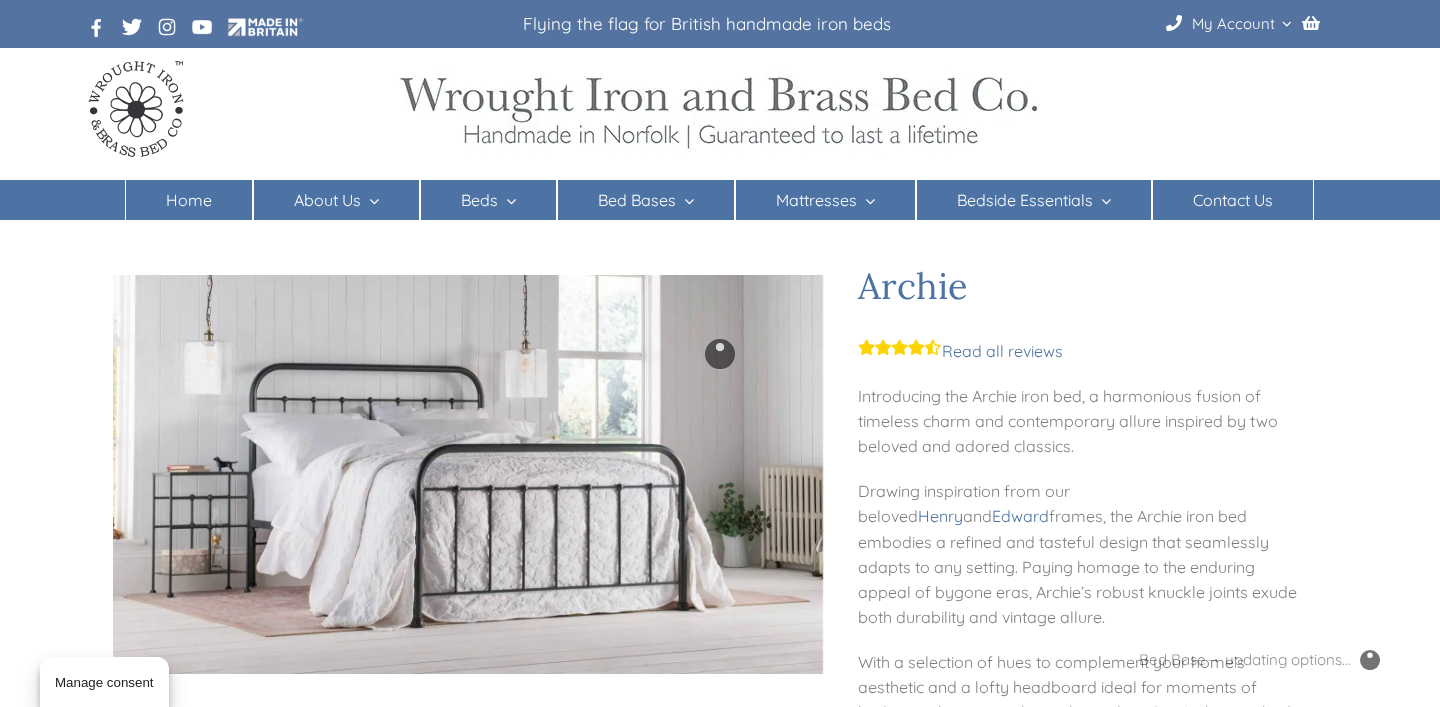 scroll, scrollTop: 0, scrollLeft: 0, axis: both 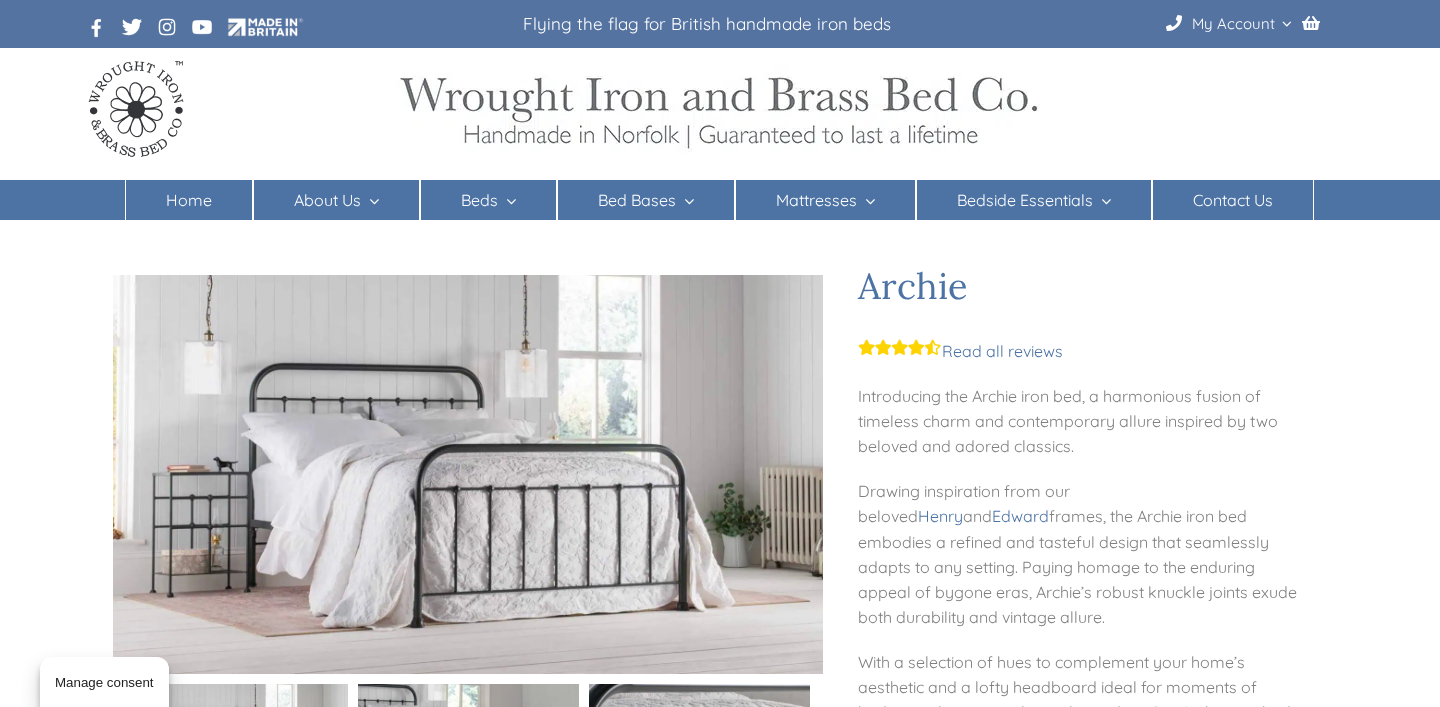 click at bounding box center (467, 474) 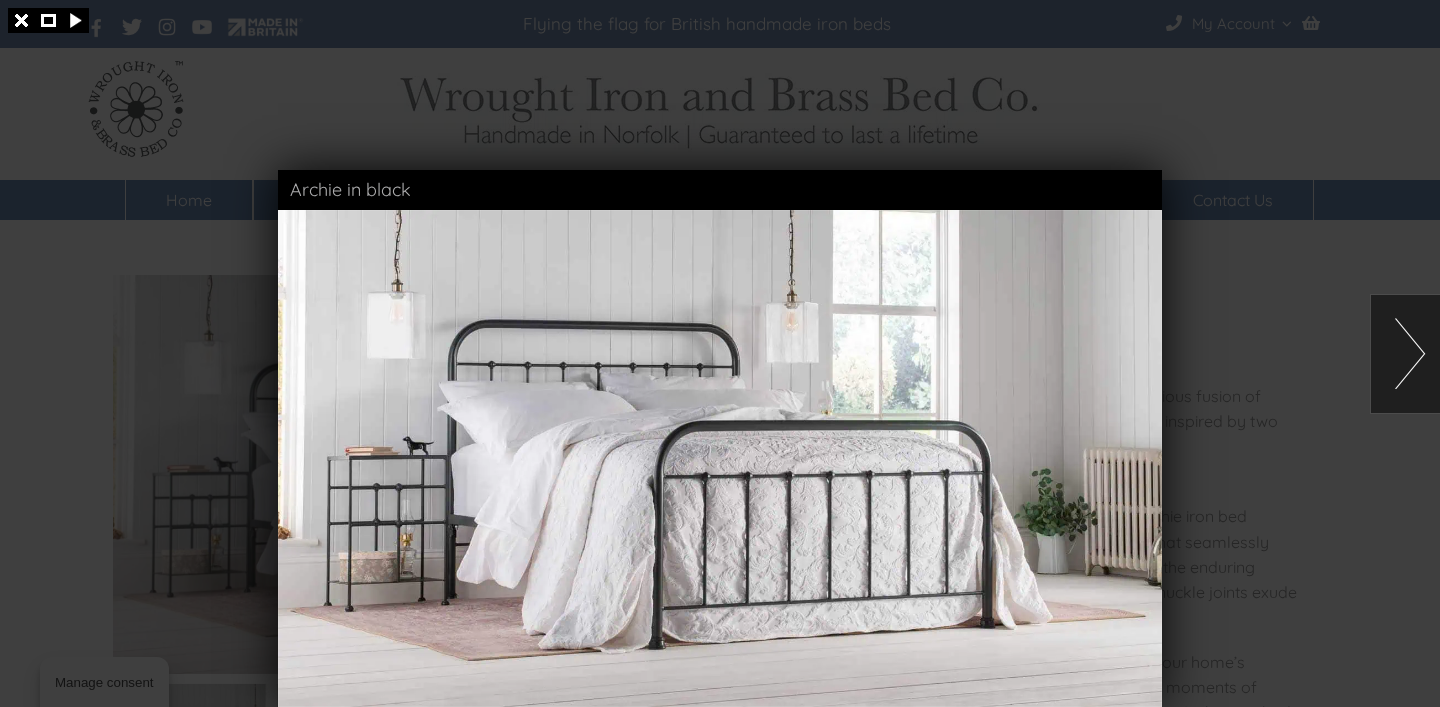 click at bounding box center (1405, 354) 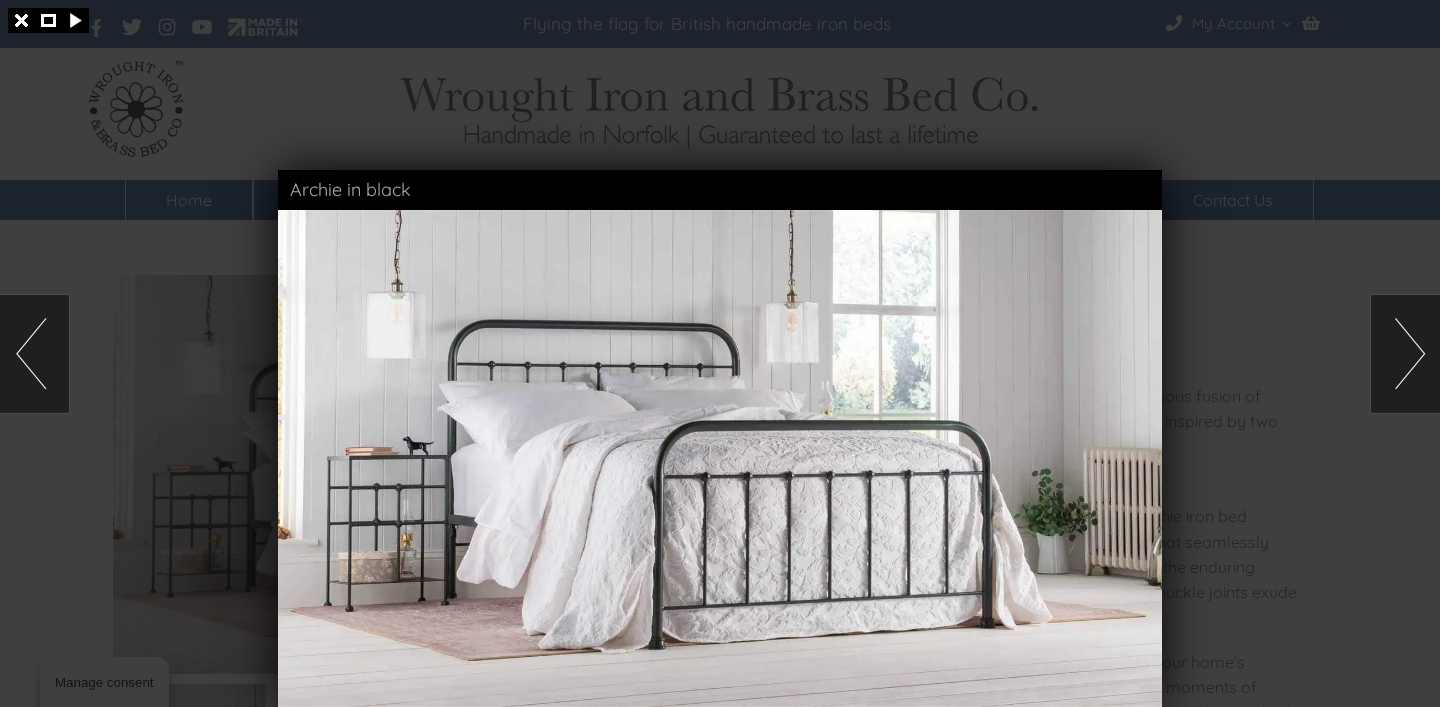 click at bounding box center (1405, 354) 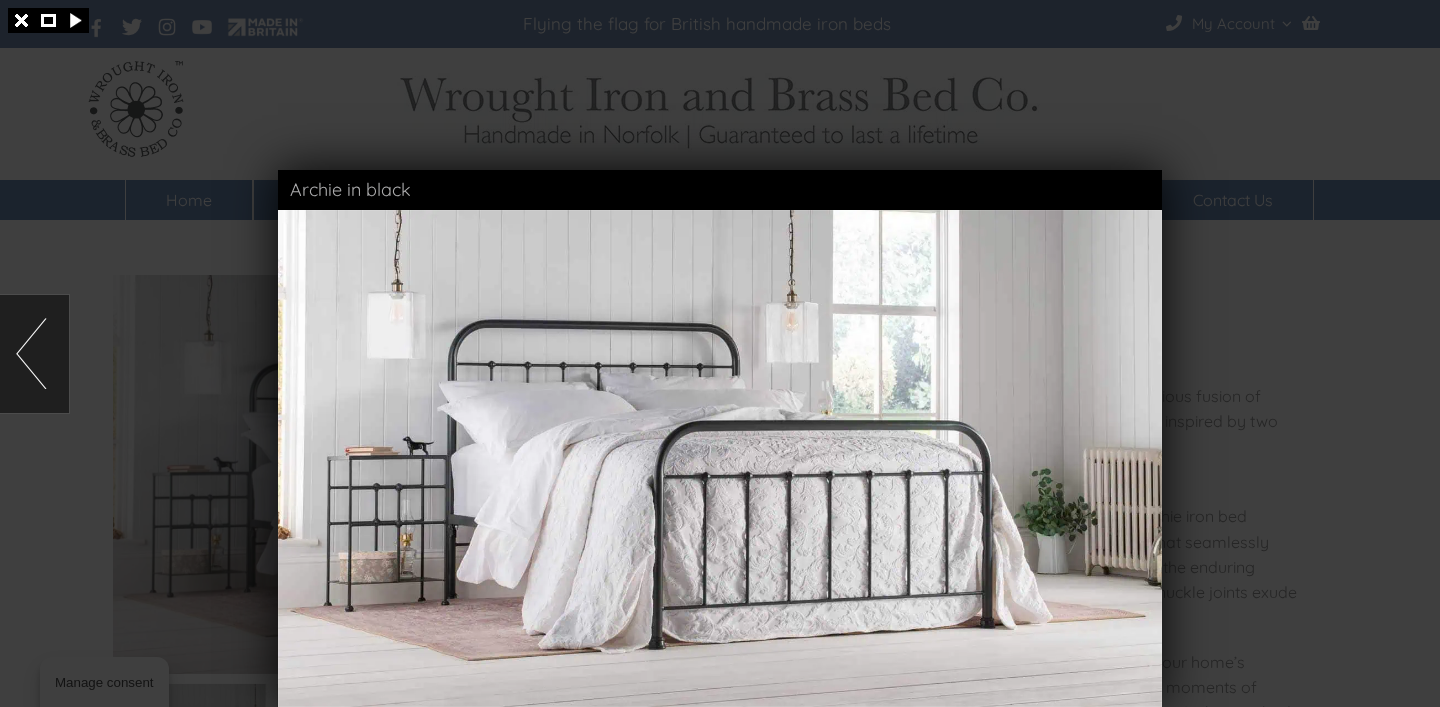 click at bounding box center (720, 353) 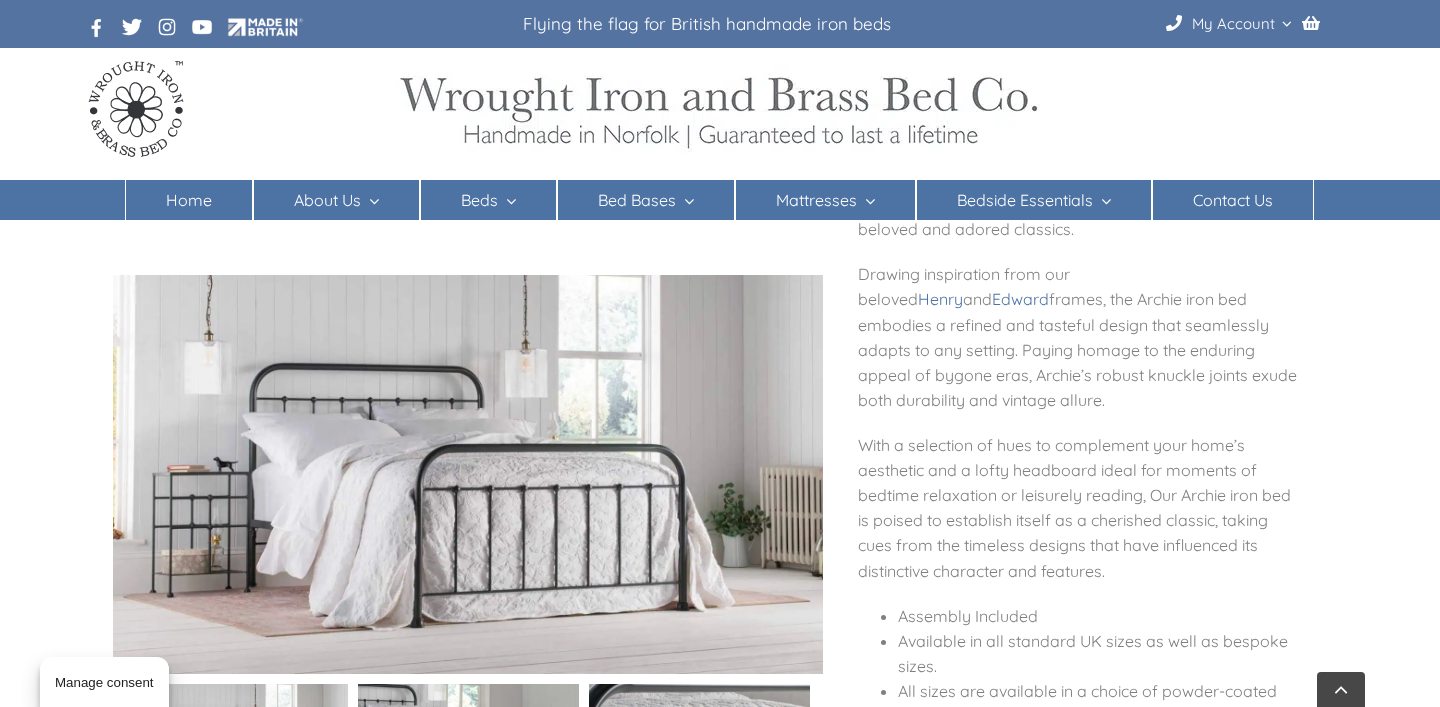 scroll, scrollTop: 216, scrollLeft: 0, axis: vertical 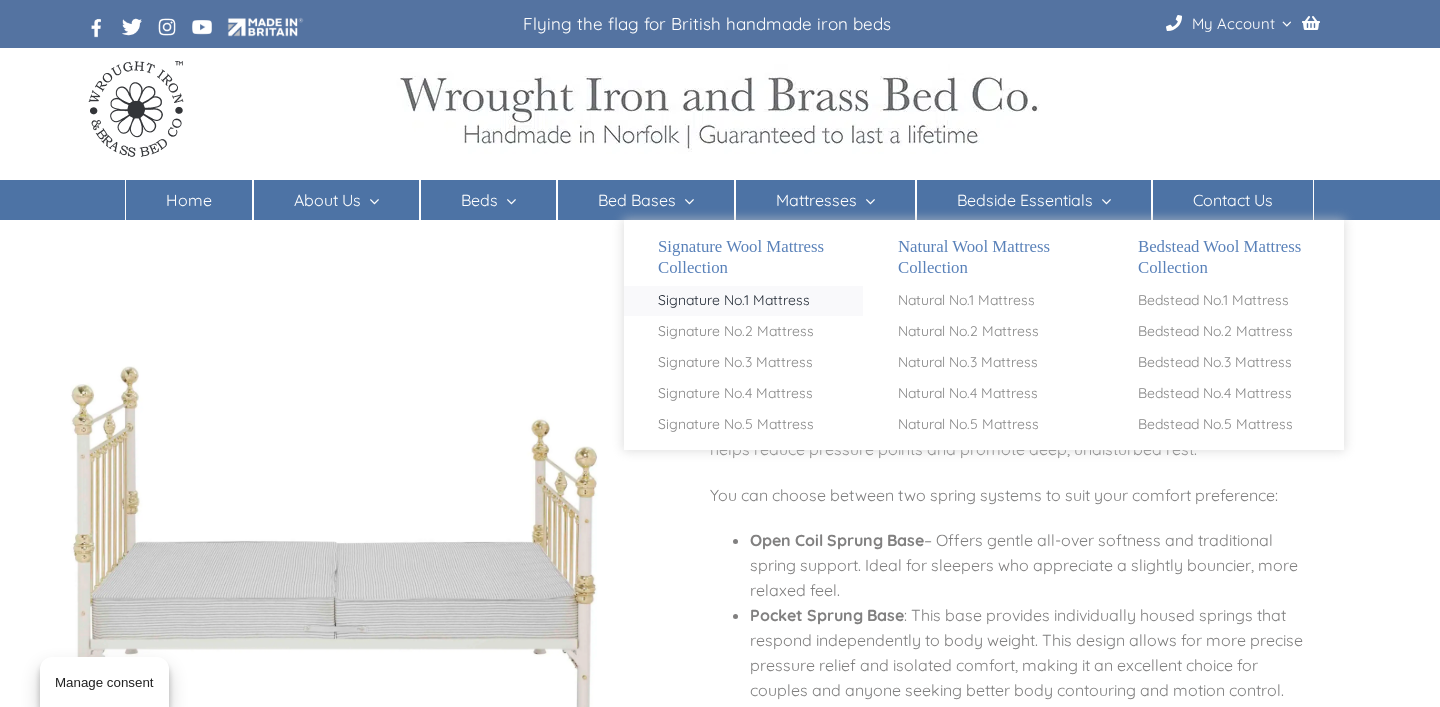 click on "Signature No.1 Mattress" at bounding box center (734, 301) 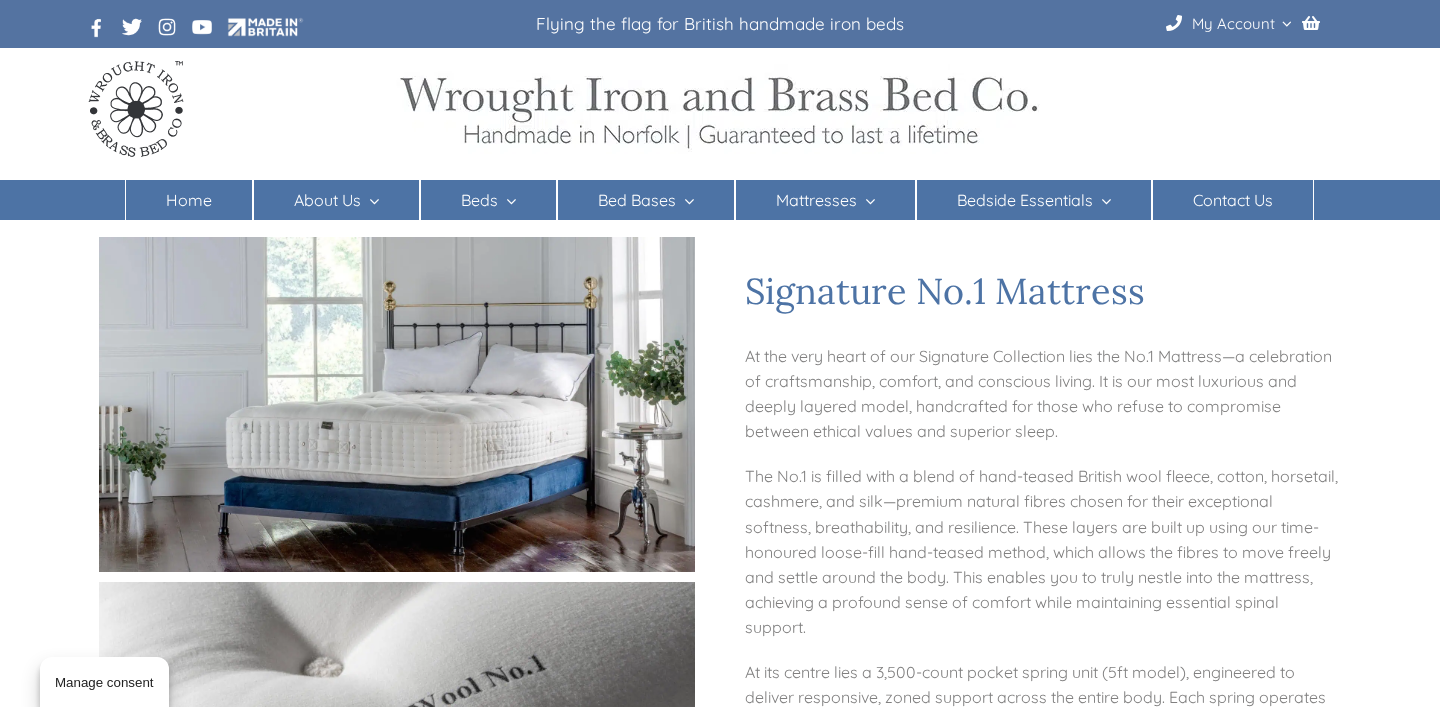 scroll, scrollTop: 6, scrollLeft: 0, axis: vertical 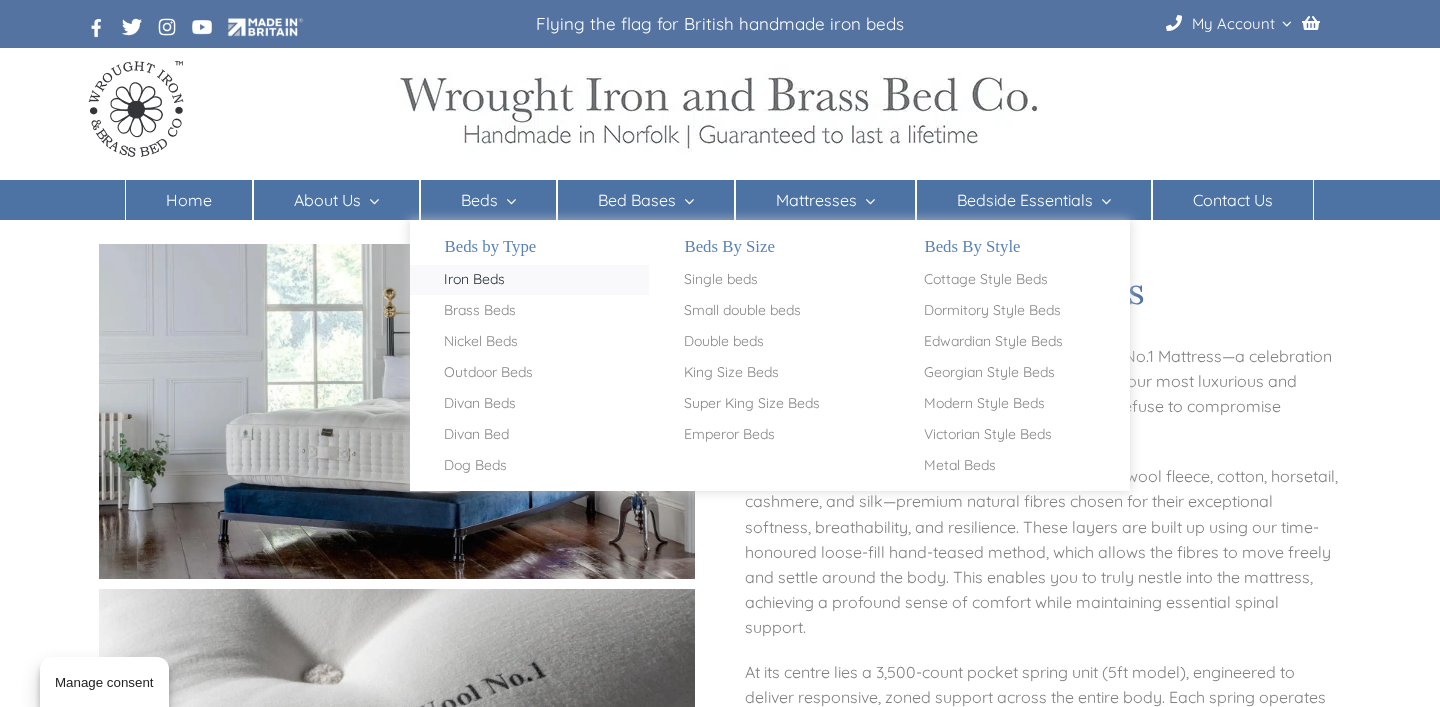 click on "Iron Beds" at bounding box center (474, 280) 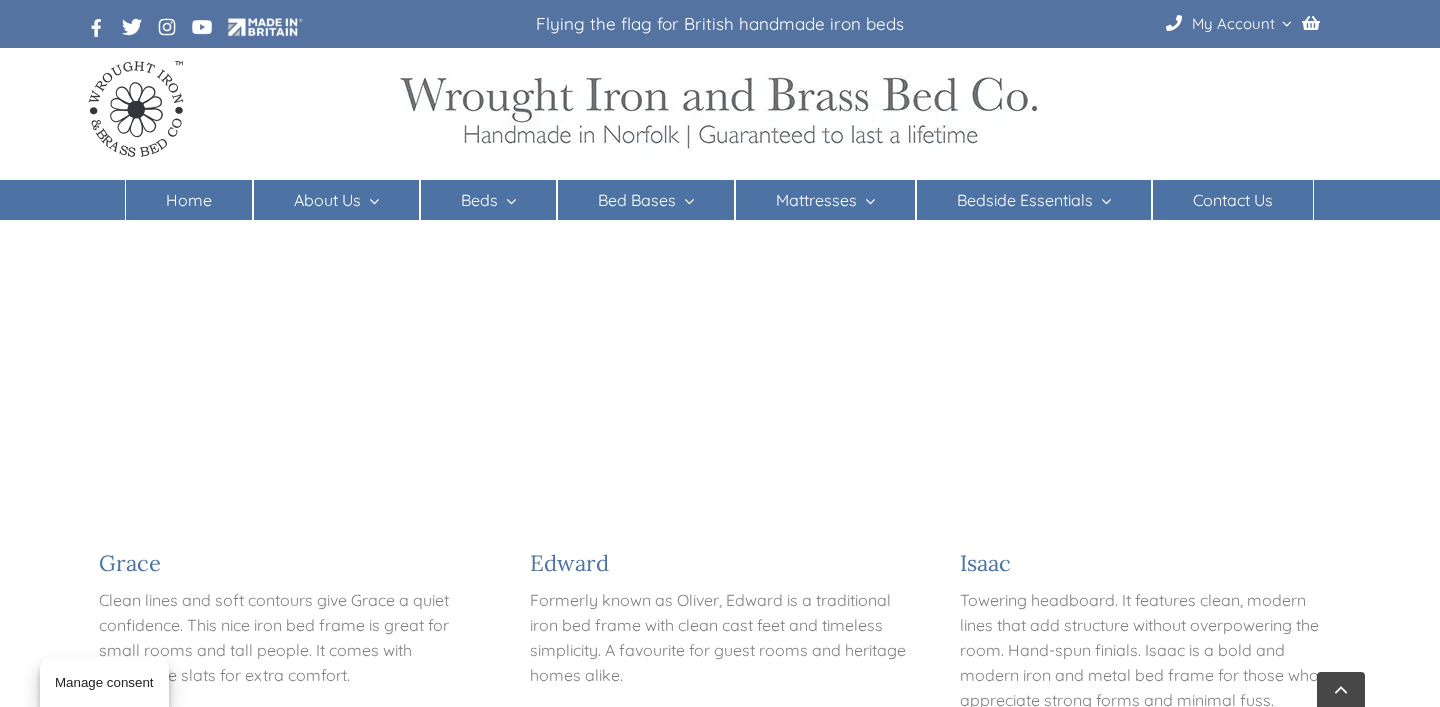 scroll, scrollTop: 931, scrollLeft: 0, axis: vertical 